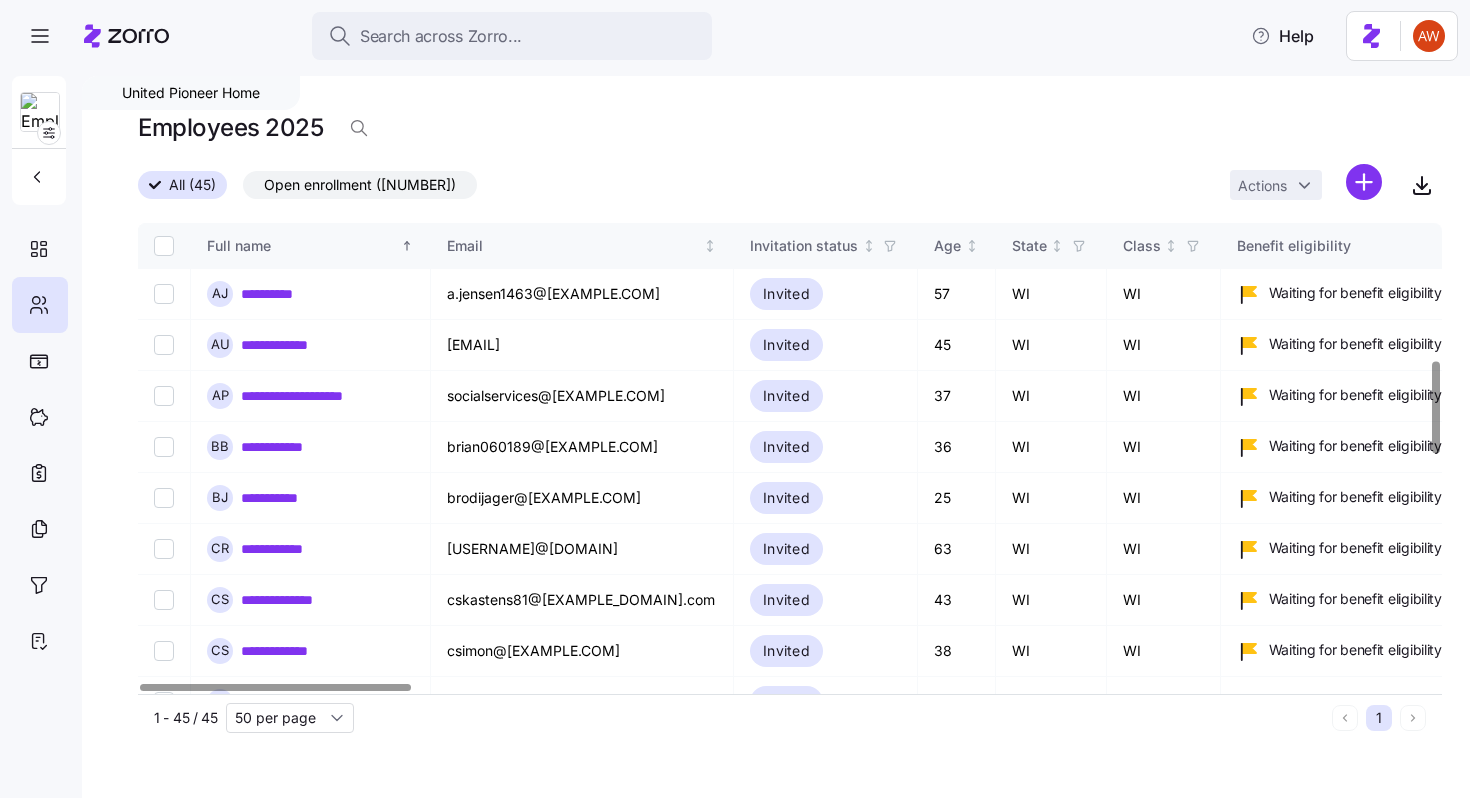 scroll, scrollTop: 0, scrollLeft: 0, axis: both 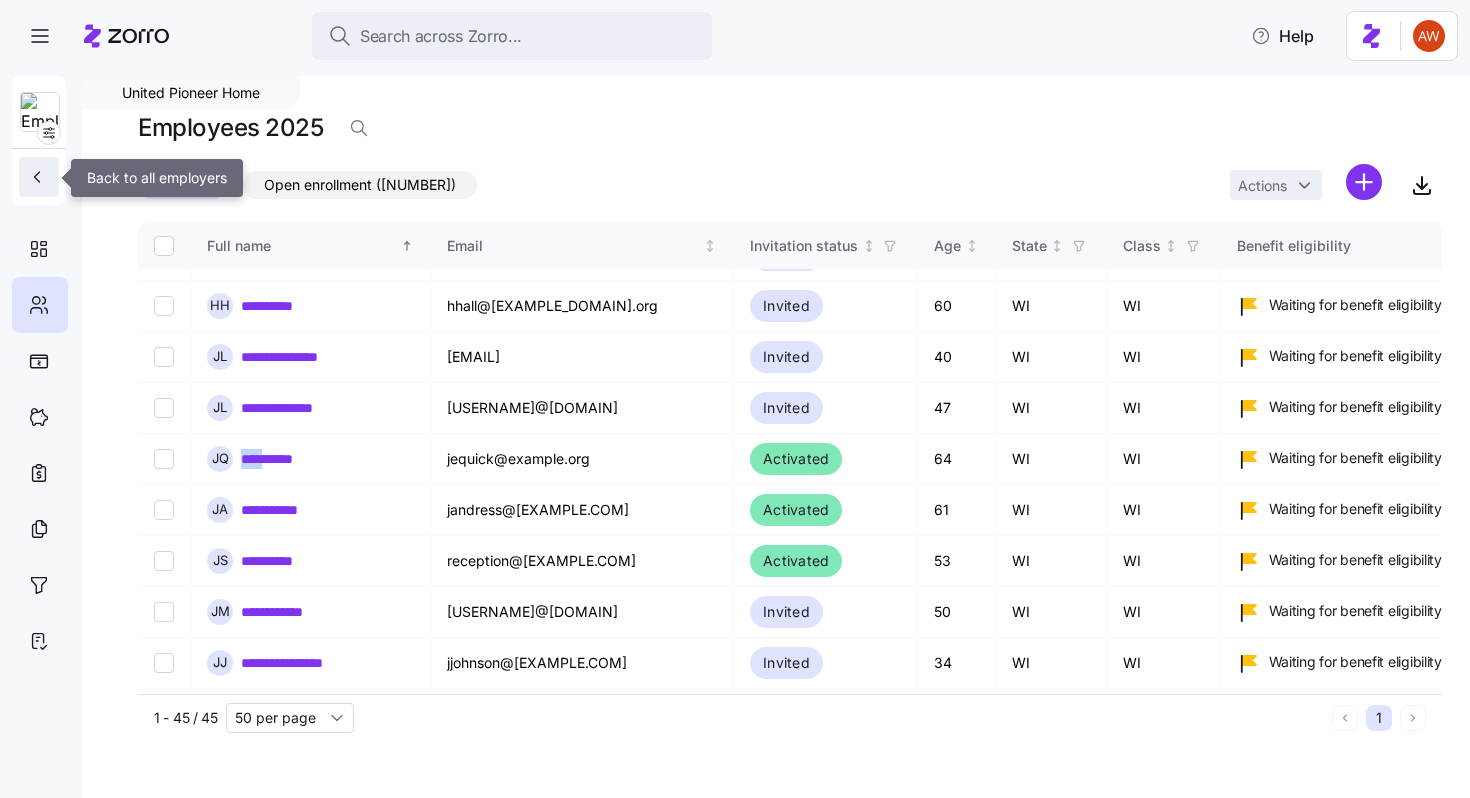 click 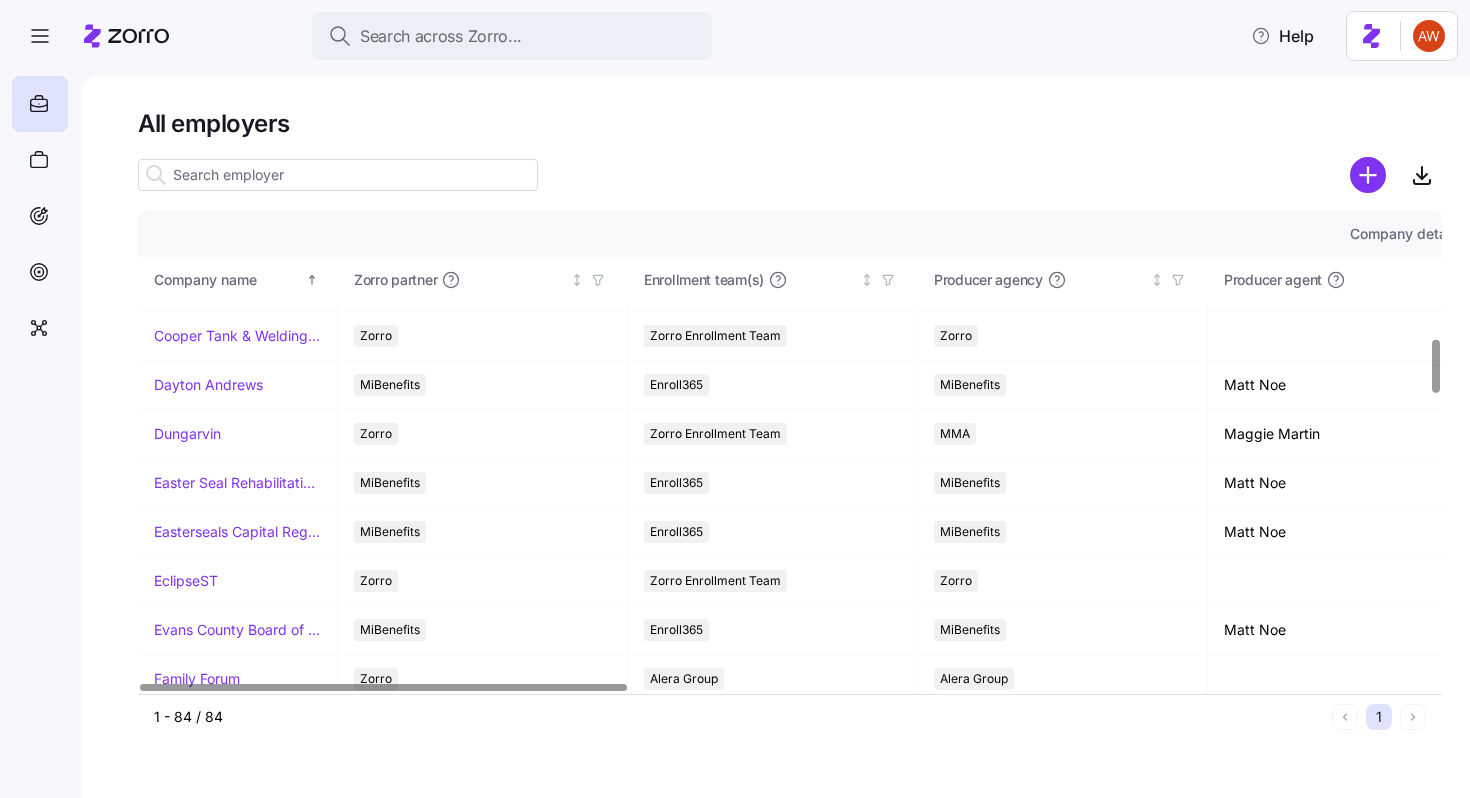 scroll, scrollTop: 1132, scrollLeft: 0, axis: vertical 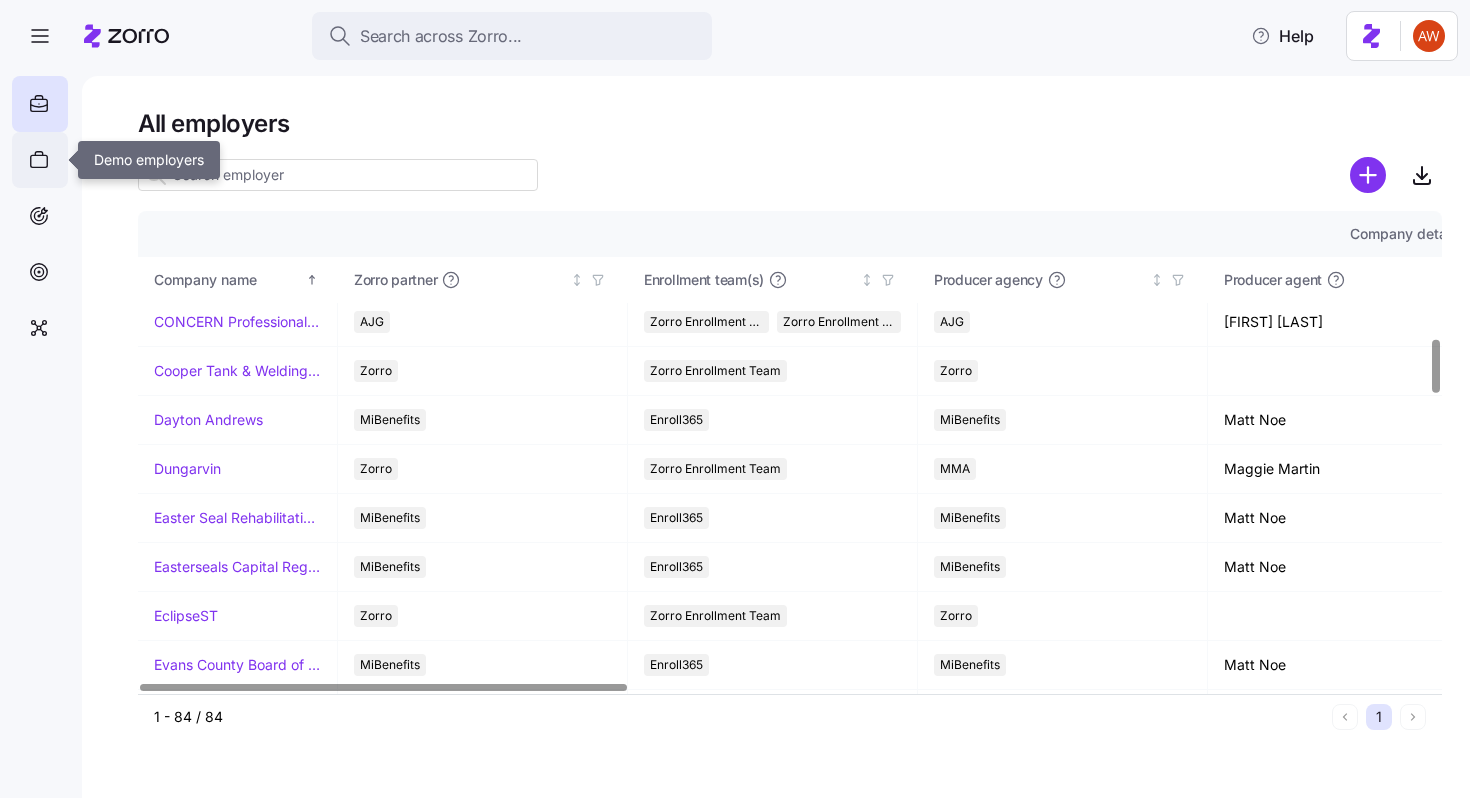 click 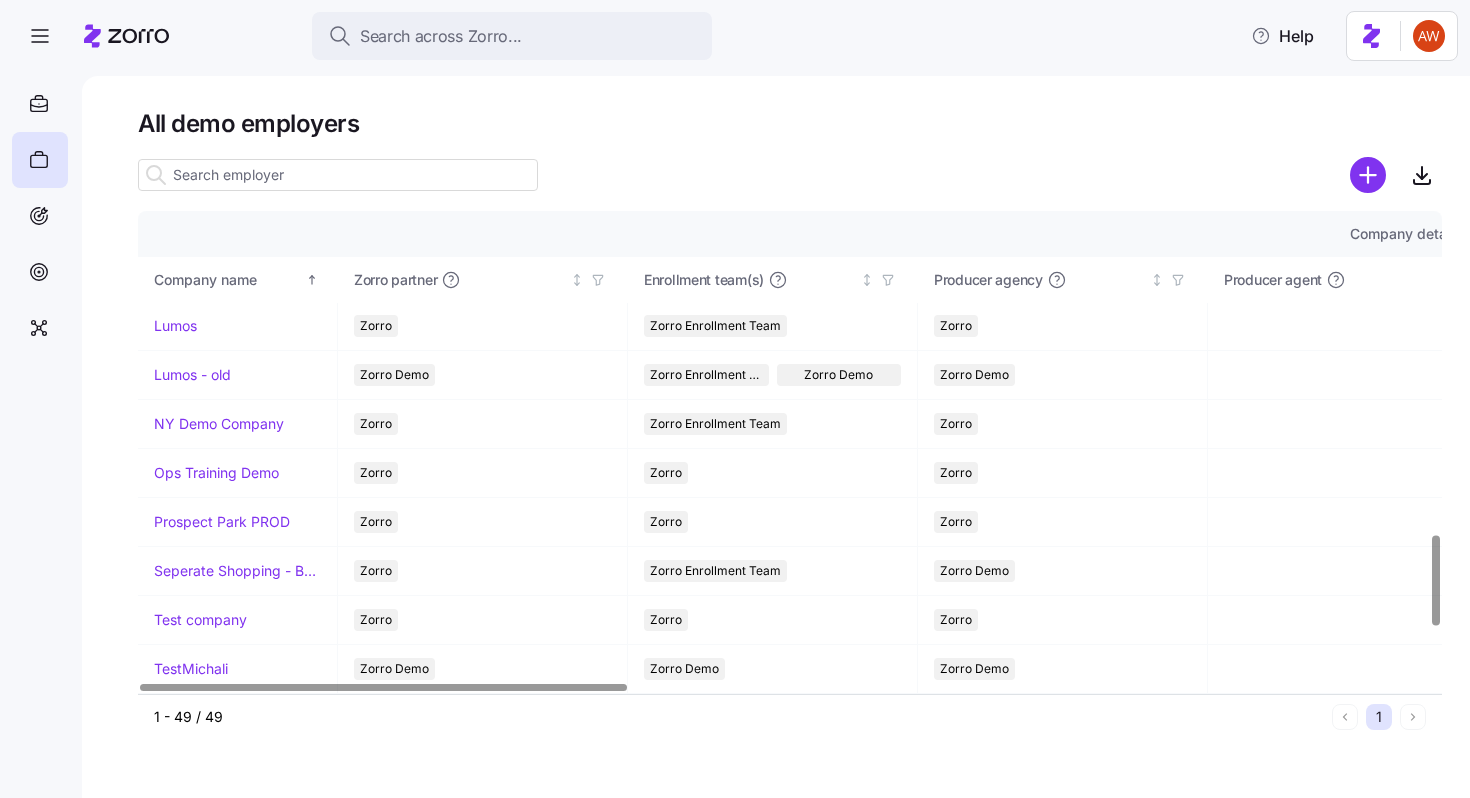 scroll, scrollTop: 1715, scrollLeft: 0, axis: vertical 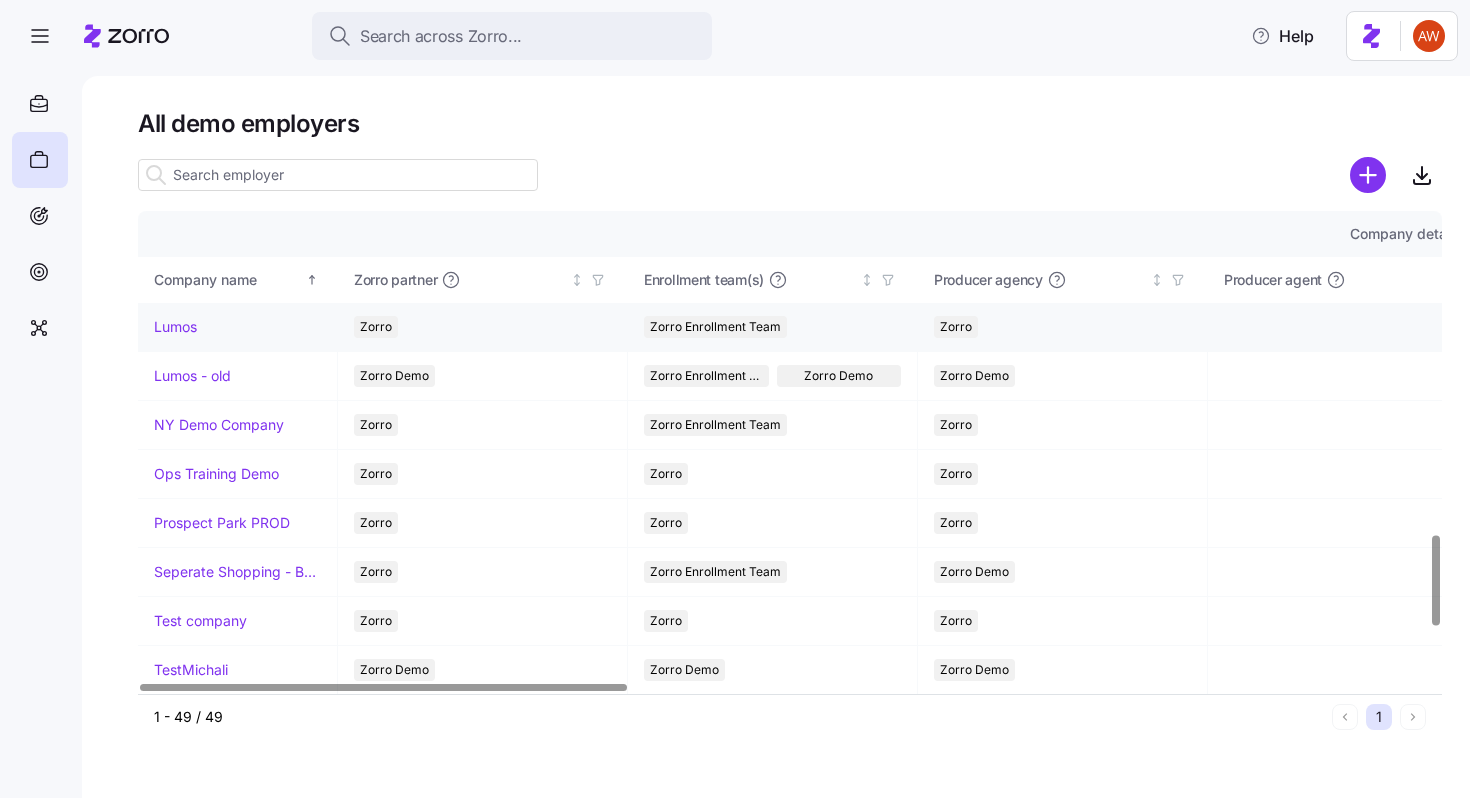 click on "Lumos" at bounding box center [175, 327] 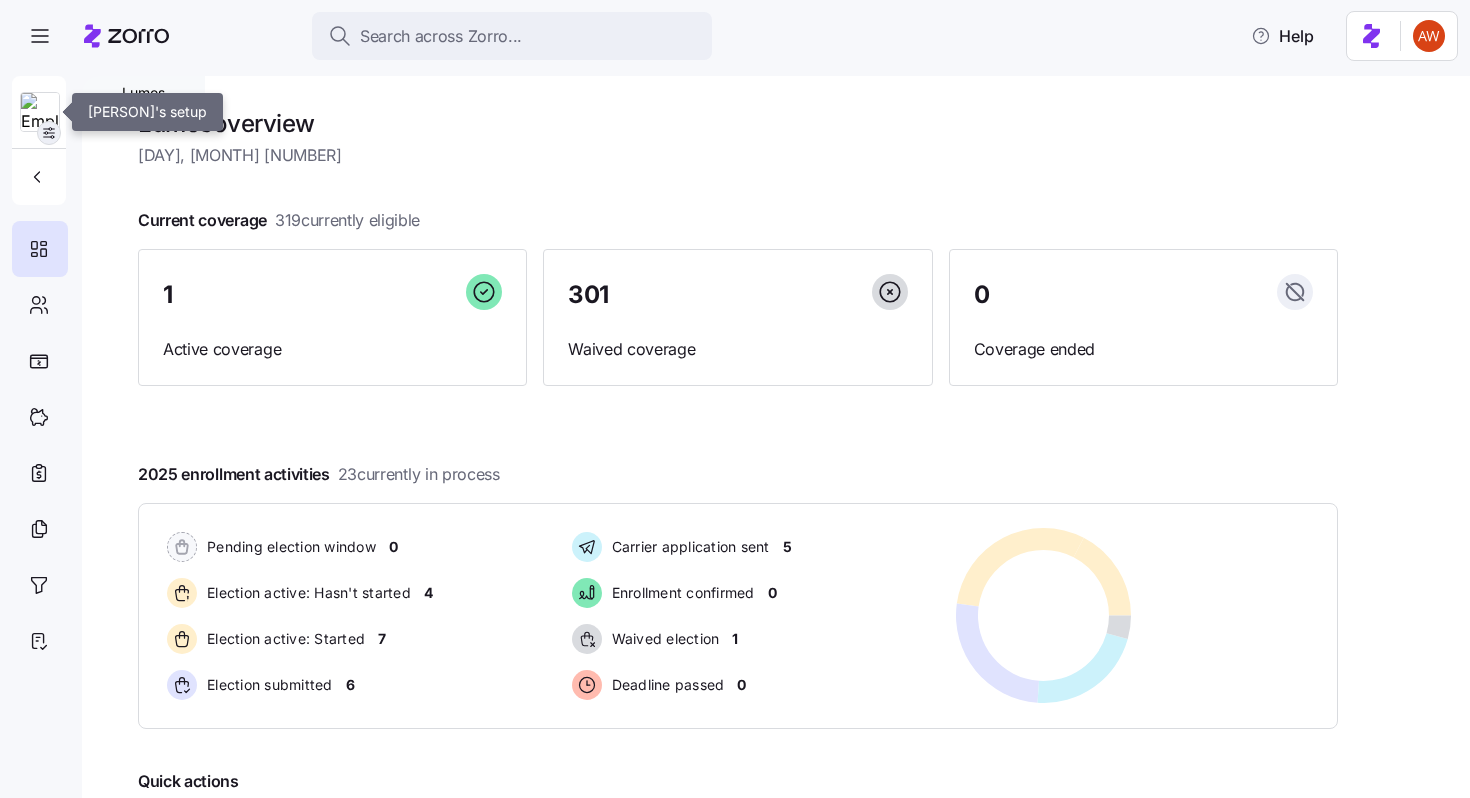 click 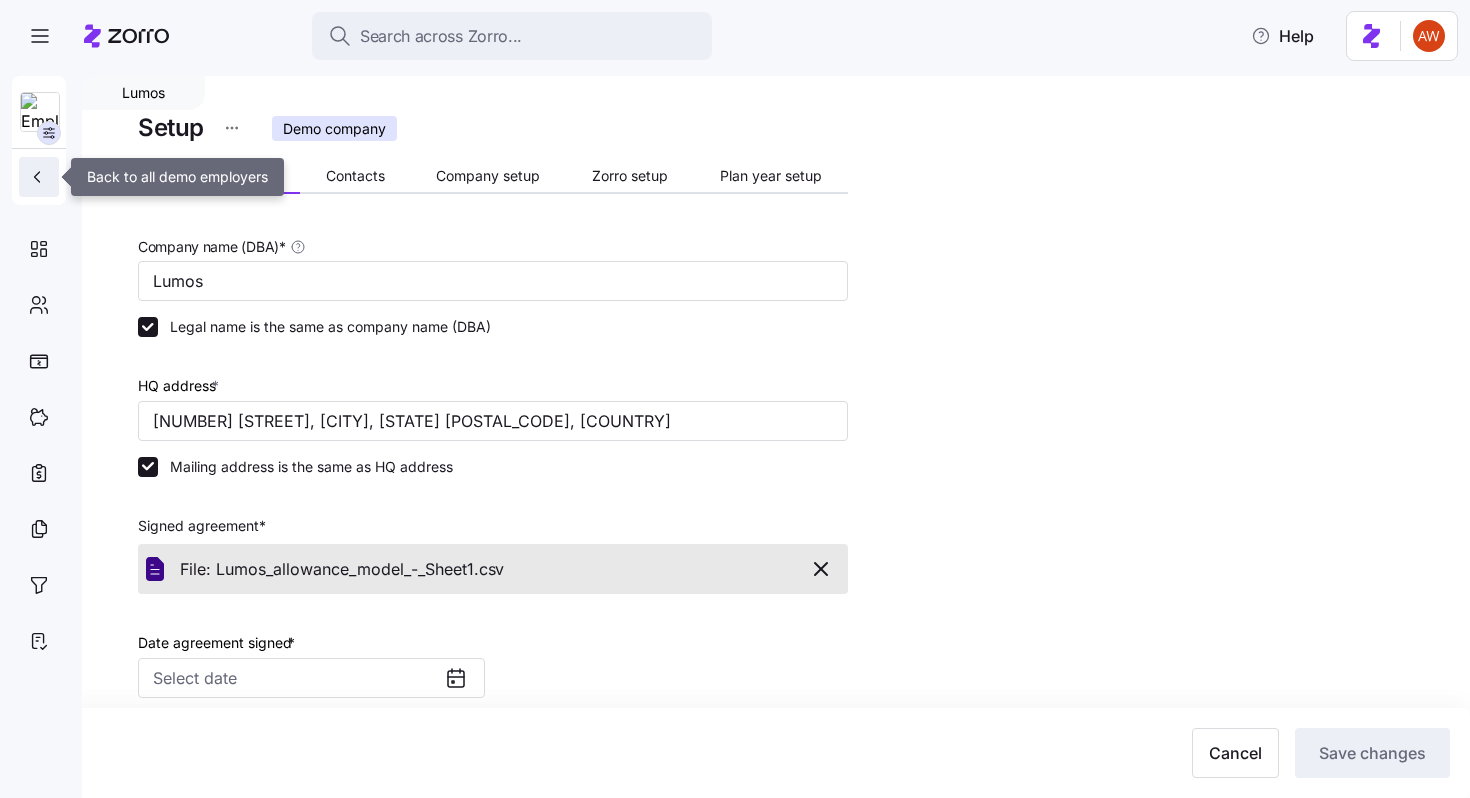 click at bounding box center [39, 177] 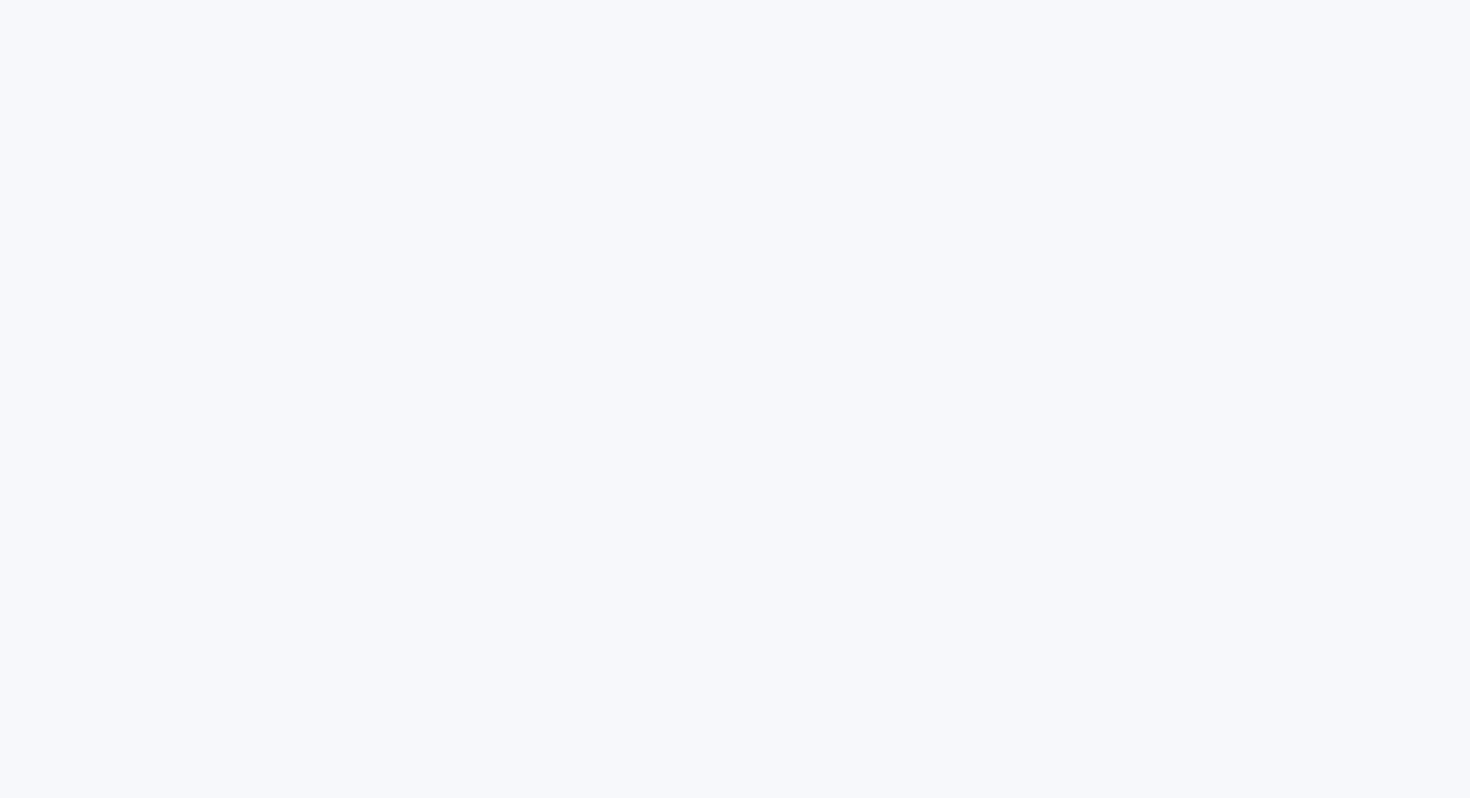 scroll, scrollTop: 0, scrollLeft: 0, axis: both 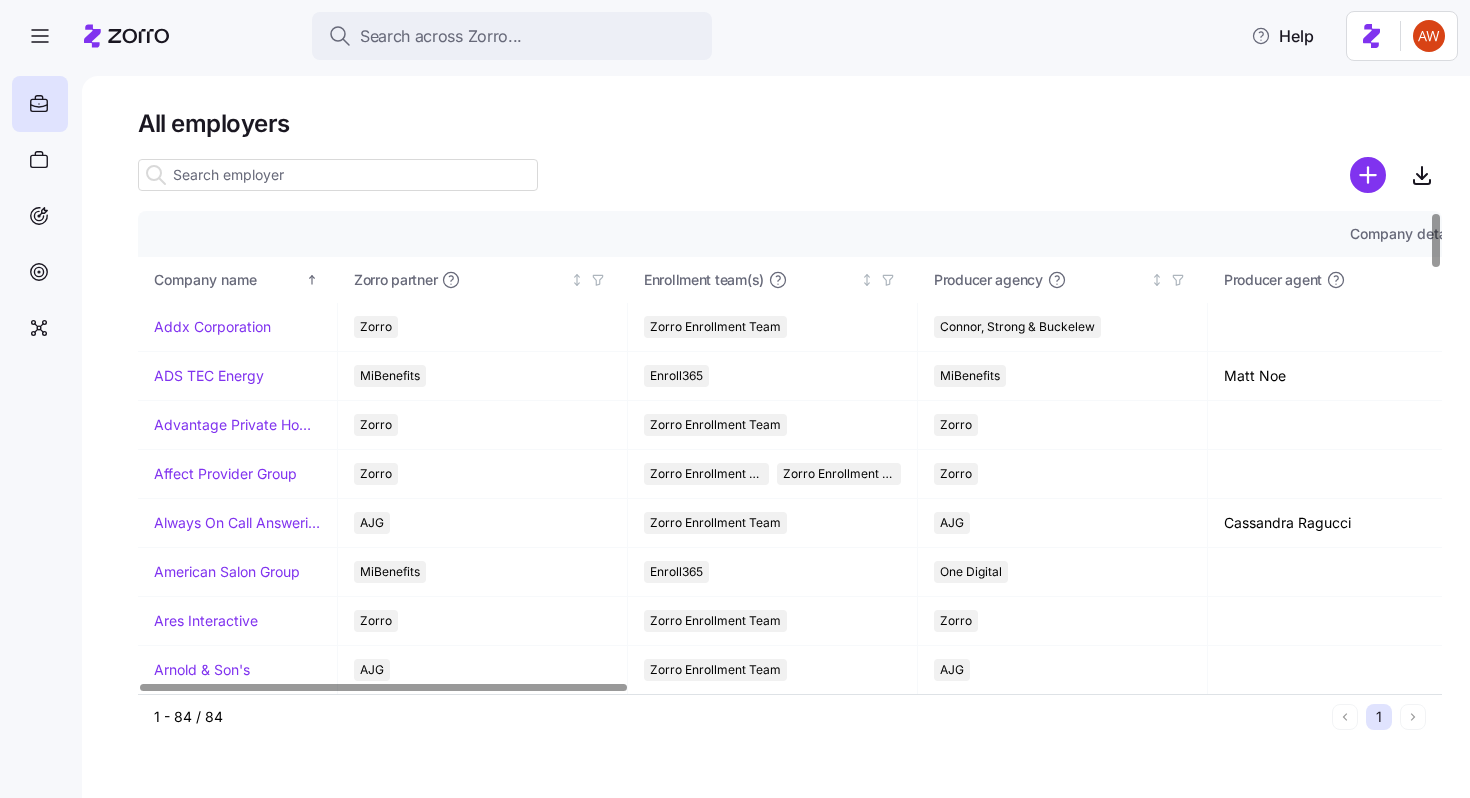 click on "Search across Zorro... Help All employers Company details Benefit status Company name Zorro partner Enrollment team(s) Producer agency Producer agent HQ state Employer status Payroll Cycle Waiting Period Coverage start date Open enrollment start Open enrollment end Total employees Enrolled employees Addx Corporation Zorro Zorro Enrollment Team Connor, Strong & Buckelew Virginia Active Semi monthly (24 cycles) No waiting period 07/01/2025 05/28/2025 06/09/2025 60 29 ADS TEC Energy MiBenefits Enroll365 MiBenefits Matt Noe Alabama Active Bi weekly (26 cycles) 30 days 01/01/2025 12/01/2024 12/15/2024 15 10 Advantage Private Home Care Zorro Zorro Enrollment Team Zorro Georgia Active Bi weekly (26 cycles) 60 days 04/01/2025 03/01/2025 03/10/2025 60 5 Affect Provider Group Zorro Zorro Enrollment Team Zorro Enrollment Experts Zorro Virginia Active Bi weekly (26 cycles) No waiting period 01/01/2025 12/02/2024 12/10/2024 9 7 Always On Call Answering Service AJG Zorro Enrollment Team AJG Cassandra Ragucci Florida Active" at bounding box center [735, 393] 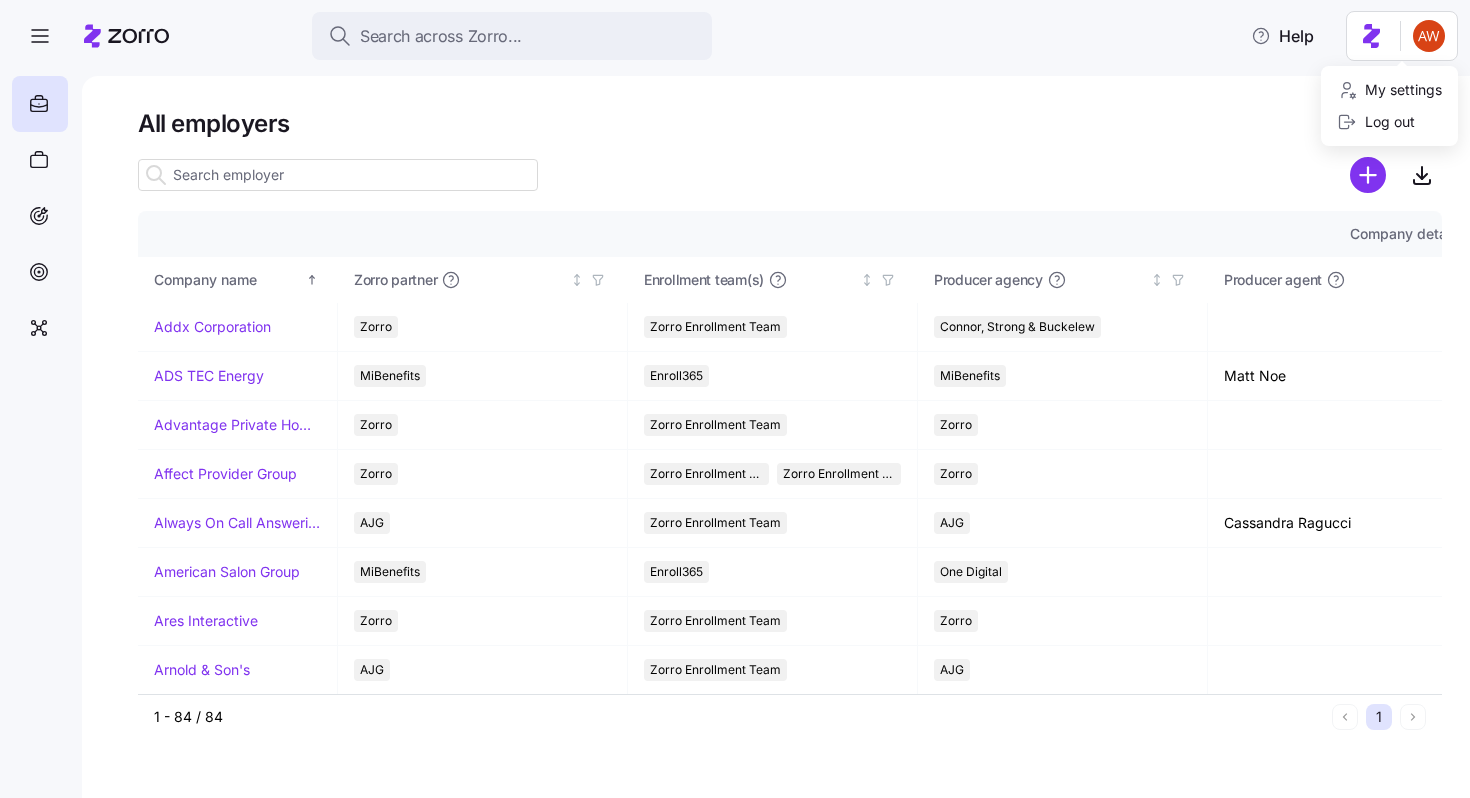 click on "Search across Zorro... Help All employers Company details Benefit status Company name Zorro partner Enrollment team(s) Producer agency Producer agent HQ state Employer status Payroll Cycle Waiting Period Coverage start date Open enrollment start Open enrollment end Total employees Enrolled employees Addx Corporation Zorro Zorro Enrollment Team Connor, Strong & Buckelew Virginia Active Semi monthly (24 cycles) No waiting period 07/01/2025 05/28/2025 06/09/2025 60 29 ADS TEC Energy MiBenefits Enroll365 MiBenefits Matt Noe Alabama Active Bi weekly (26 cycles) 30 days 01/01/2025 12/01/2024 12/15/2024 15 10 Advantage Private Home Care Zorro Zorro Enrollment Team Zorro Georgia Active Bi weekly (26 cycles) 60 days 04/01/2025 03/01/2025 03/10/2025 60 5 Affect Provider Group Zorro Zorro Enrollment Team Zorro Enrollment Experts Zorro Virginia Active Bi weekly (26 cycles) No waiting period 01/01/2025 12/02/2024 12/10/2024 9 7 Always On Call Answering Service AJG Zorro Enrollment Team AJG Cassandra Ragucci Florida Active" at bounding box center (735, 393) 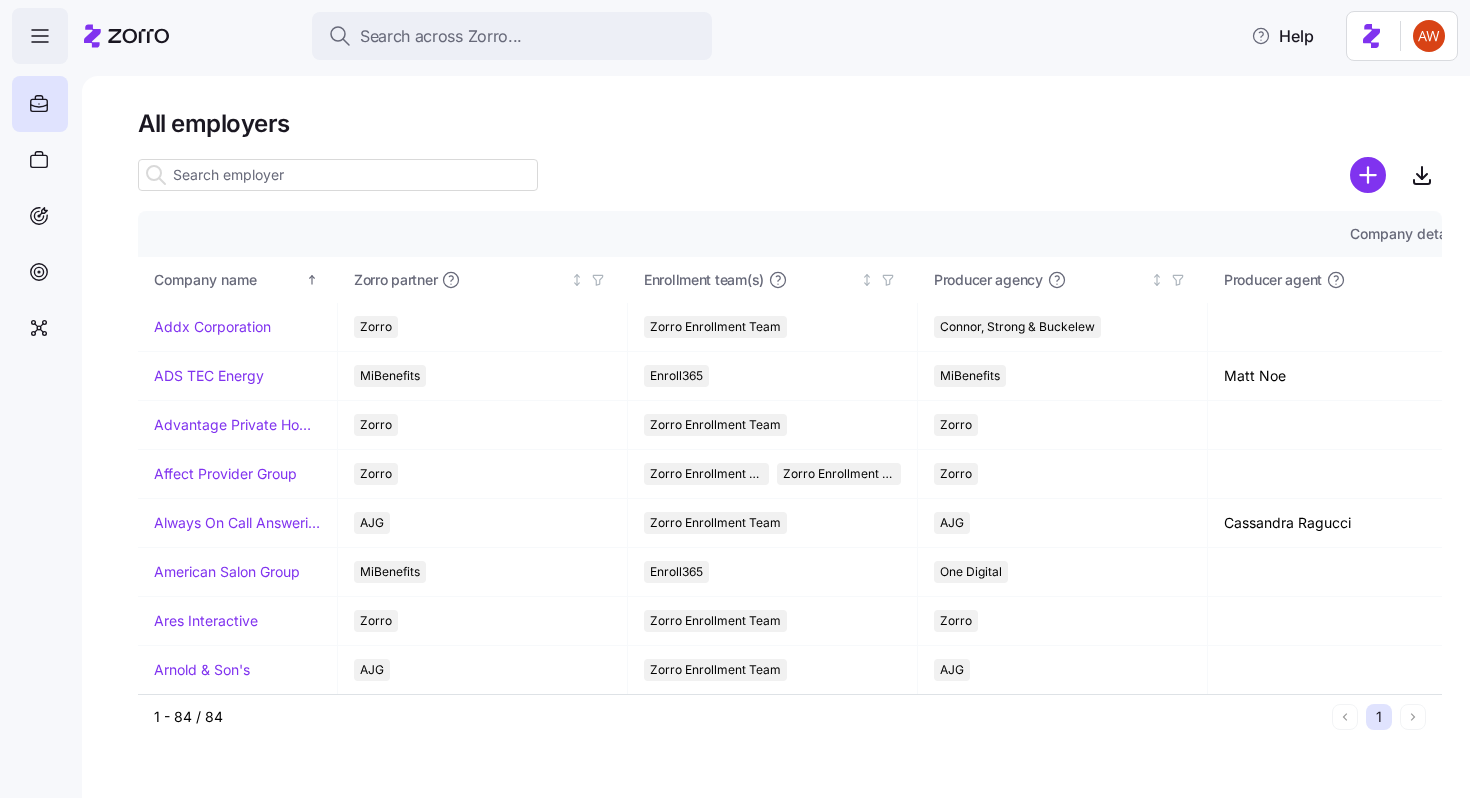 click 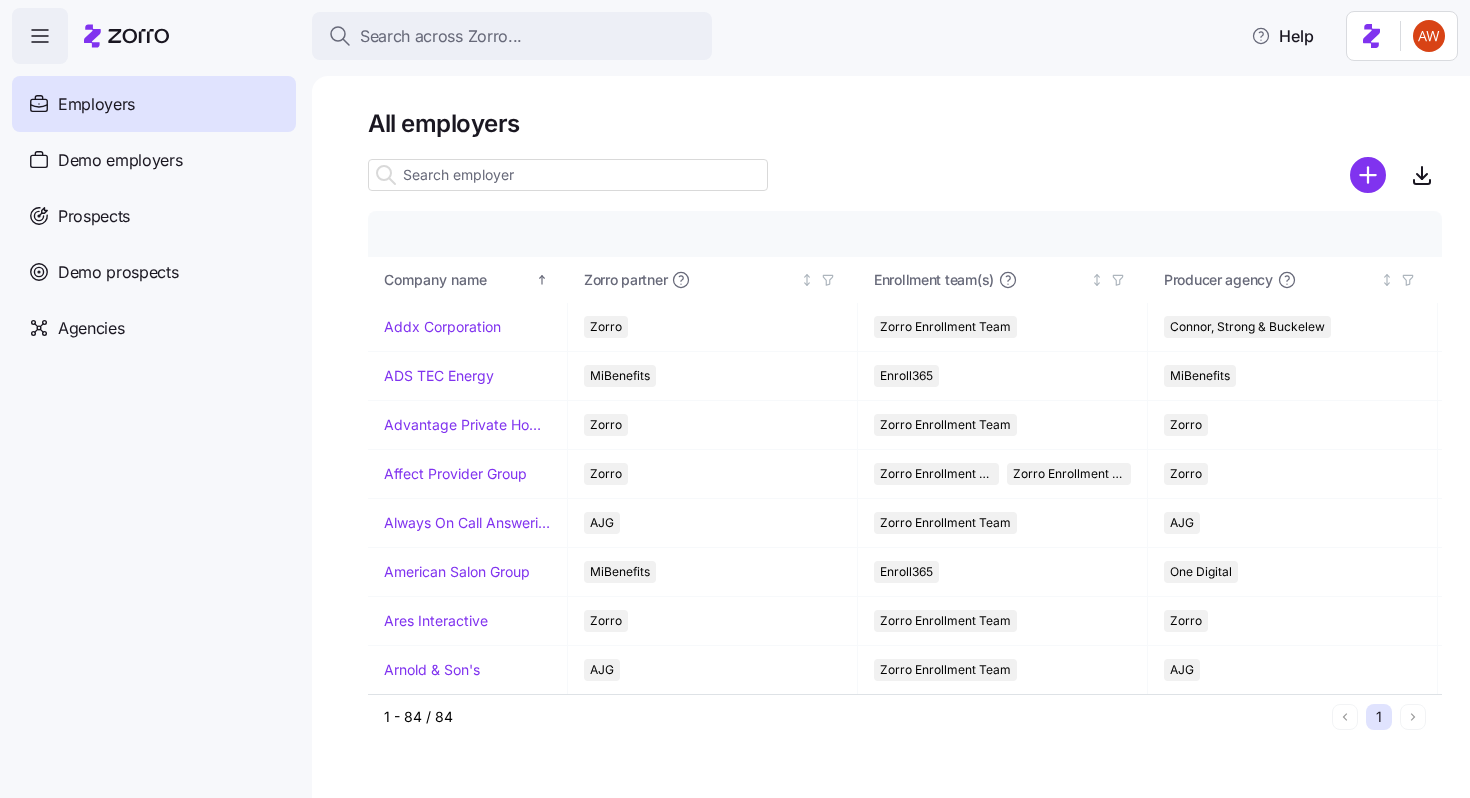 click on "Employers" at bounding box center (154, 104) 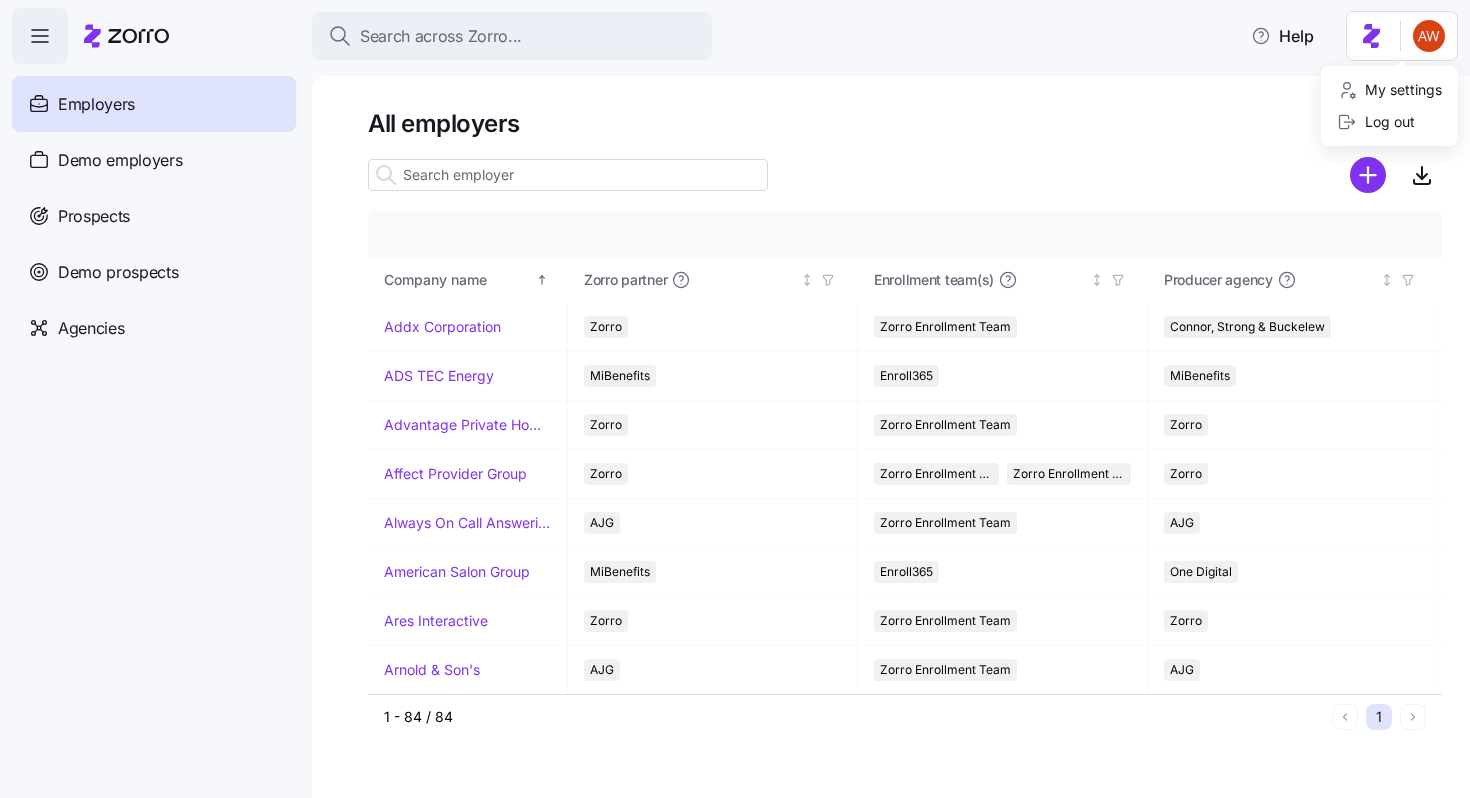click on "Search across Zorro... Help Employers Demo employers Prospects Demo prospects Agencies All employers Company details Benefit status Company name Zorro partner Enrollment team(s) Producer agency Producer agent HQ state Employer status Payroll Cycle Waiting Period Coverage start date Open enrollment start Open enrollment end Total employees Enrolled employees Addx Corporation Zorro Zorro Enrollment Team Connor, Strong & Buckelew Virginia Active Semi monthly (24 cycles) No waiting period 07/01/2025 05/28/2025 06/09/2025 60 29 ADS TEC Energy MiBenefits Enroll365 MiBenefits Matt Noe Alabama Active Bi weekly (26 cycles) 30 days 01/01/2025 12/01/2024 12/15/2024 15 10 Advantage Private Home Care Zorro Zorro Enrollment Team Zorro Georgia Active Bi weekly (26 cycles) 60 days 04/01/2025 03/01/2025 03/10/2025 60 5 Affect Provider Group Zorro Zorro Enrollment Team Zorro Enrollment Experts Zorro Virginia Active Bi weekly (26 cycles) No waiting period 01/01/2025 12/02/2024 12/10/2024 9 7 Always On Call Answering Service AJG" at bounding box center [735, 393] 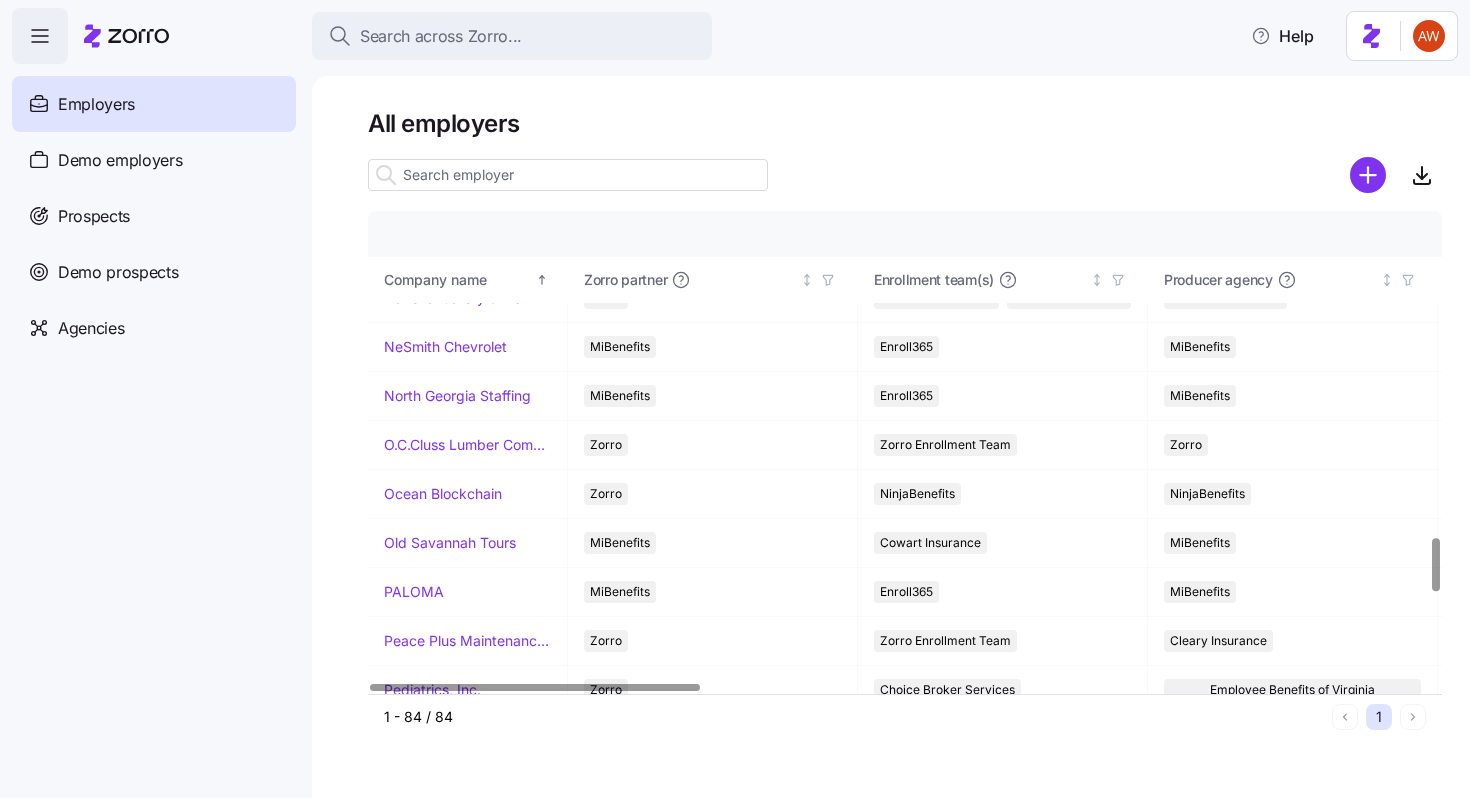 scroll, scrollTop: 3211, scrollLeft: 0, axis: vertical 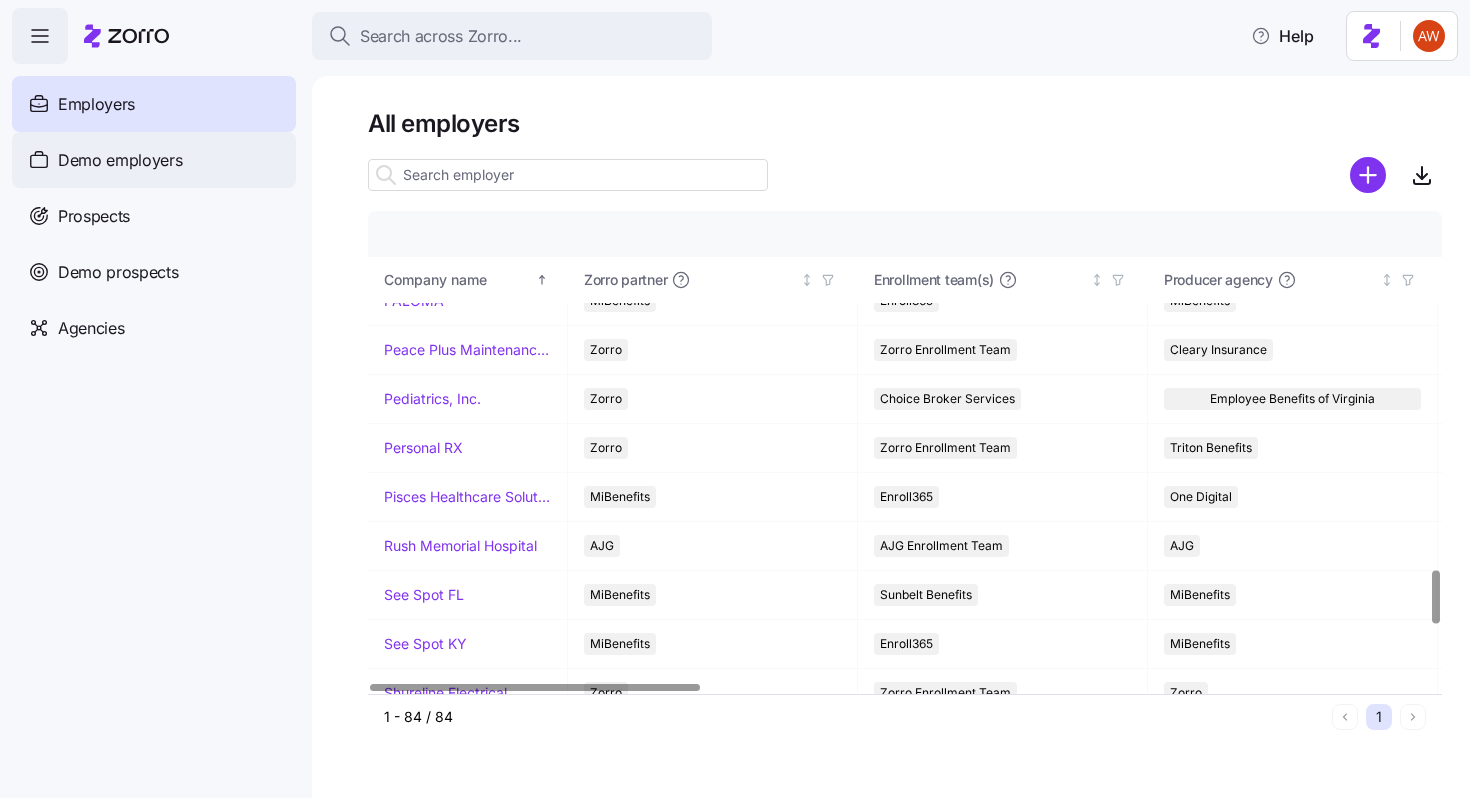 click on "Demo employers" at bounding box center (154, 160) 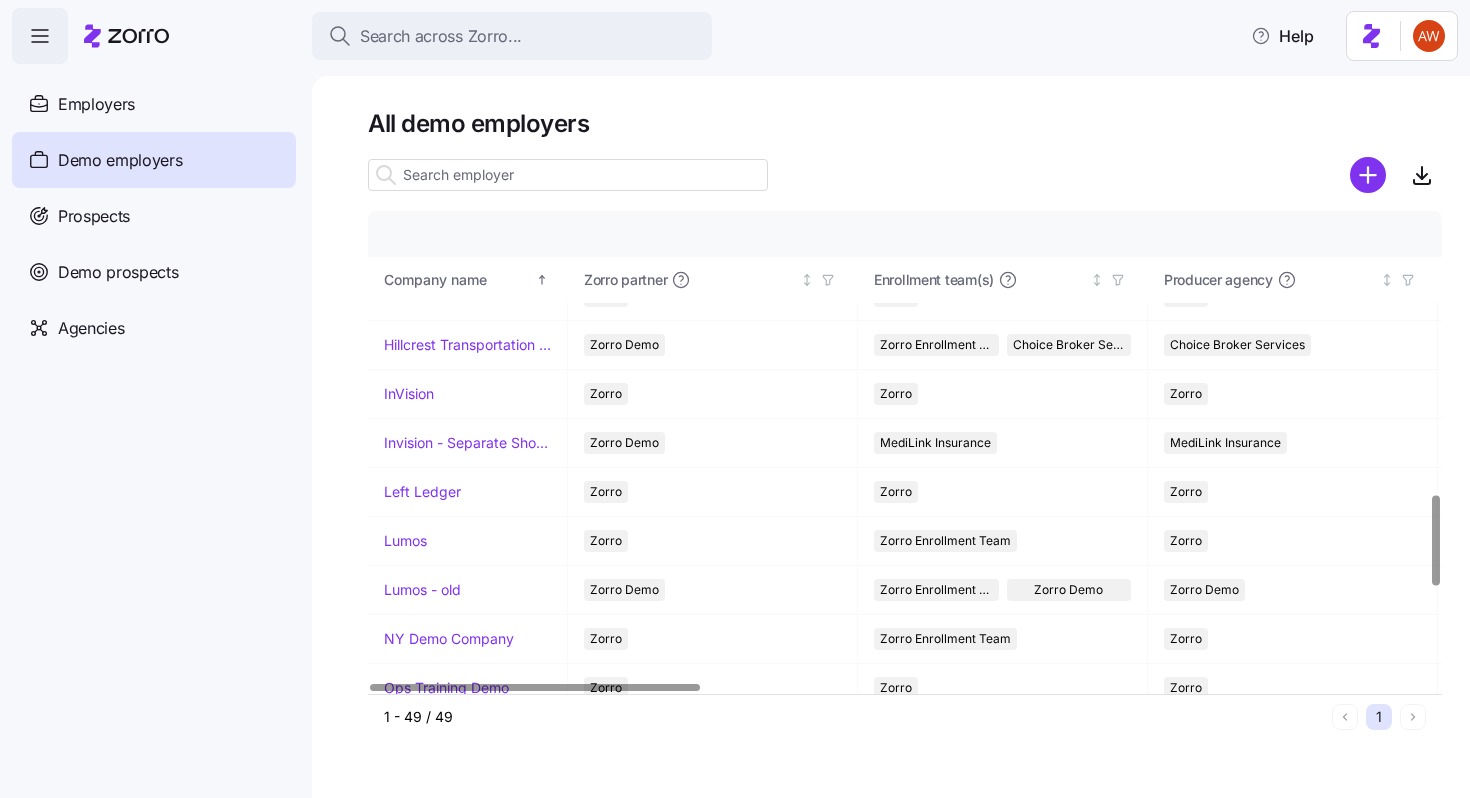 scroll, scrollTop: 1502, scrollLeft: 0, axis: vertical 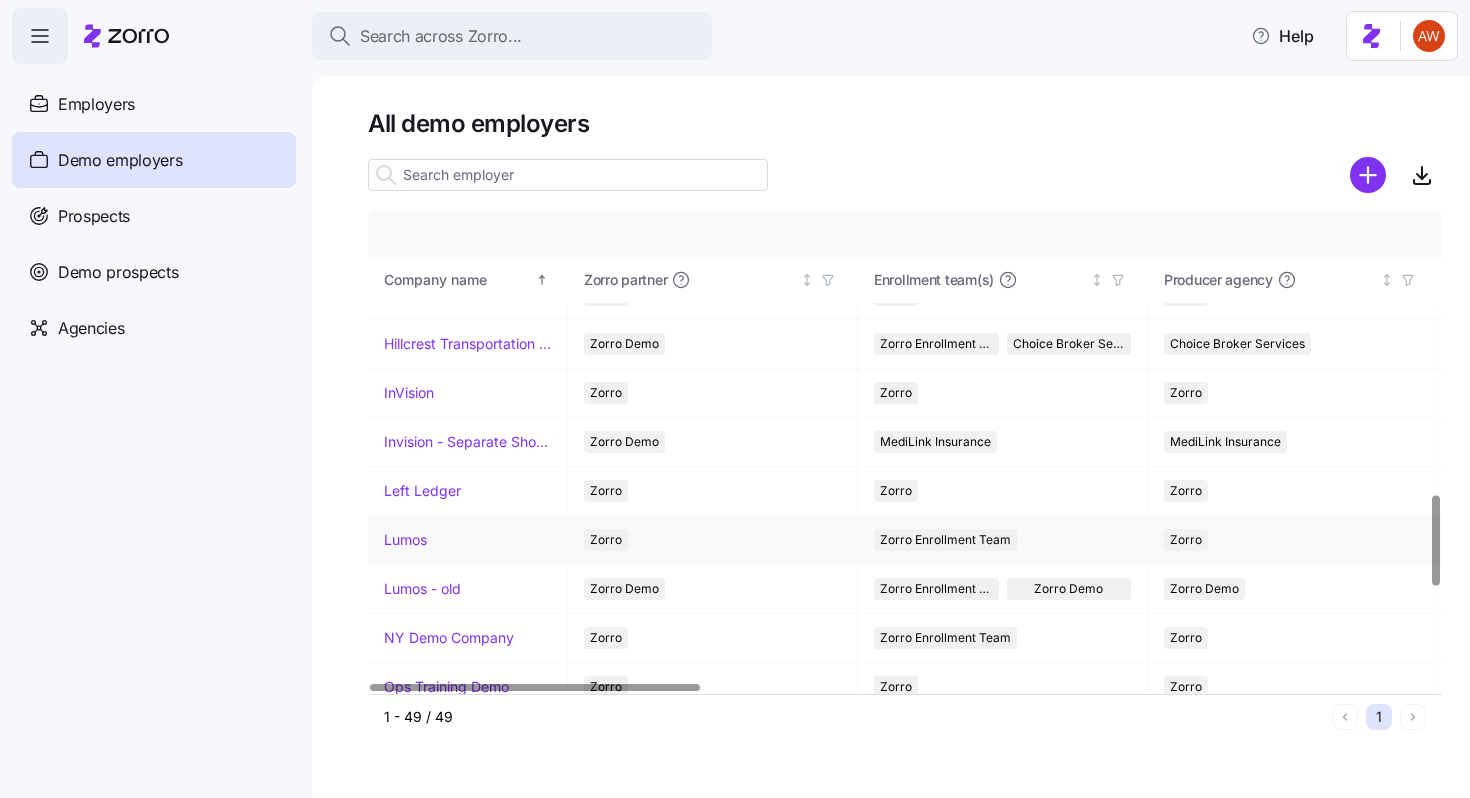 click on "Lumos" at bounding box center [405, 540] 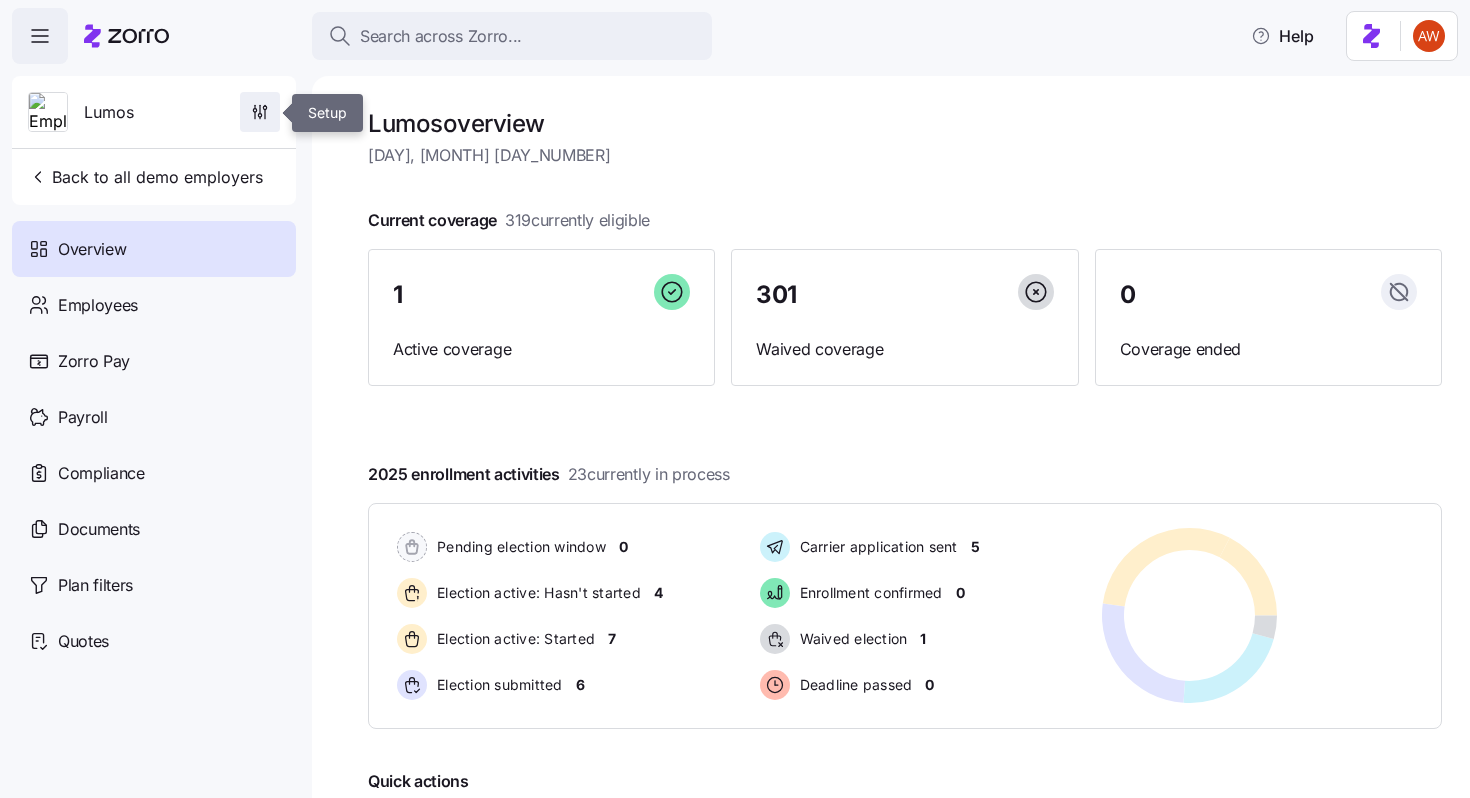 click 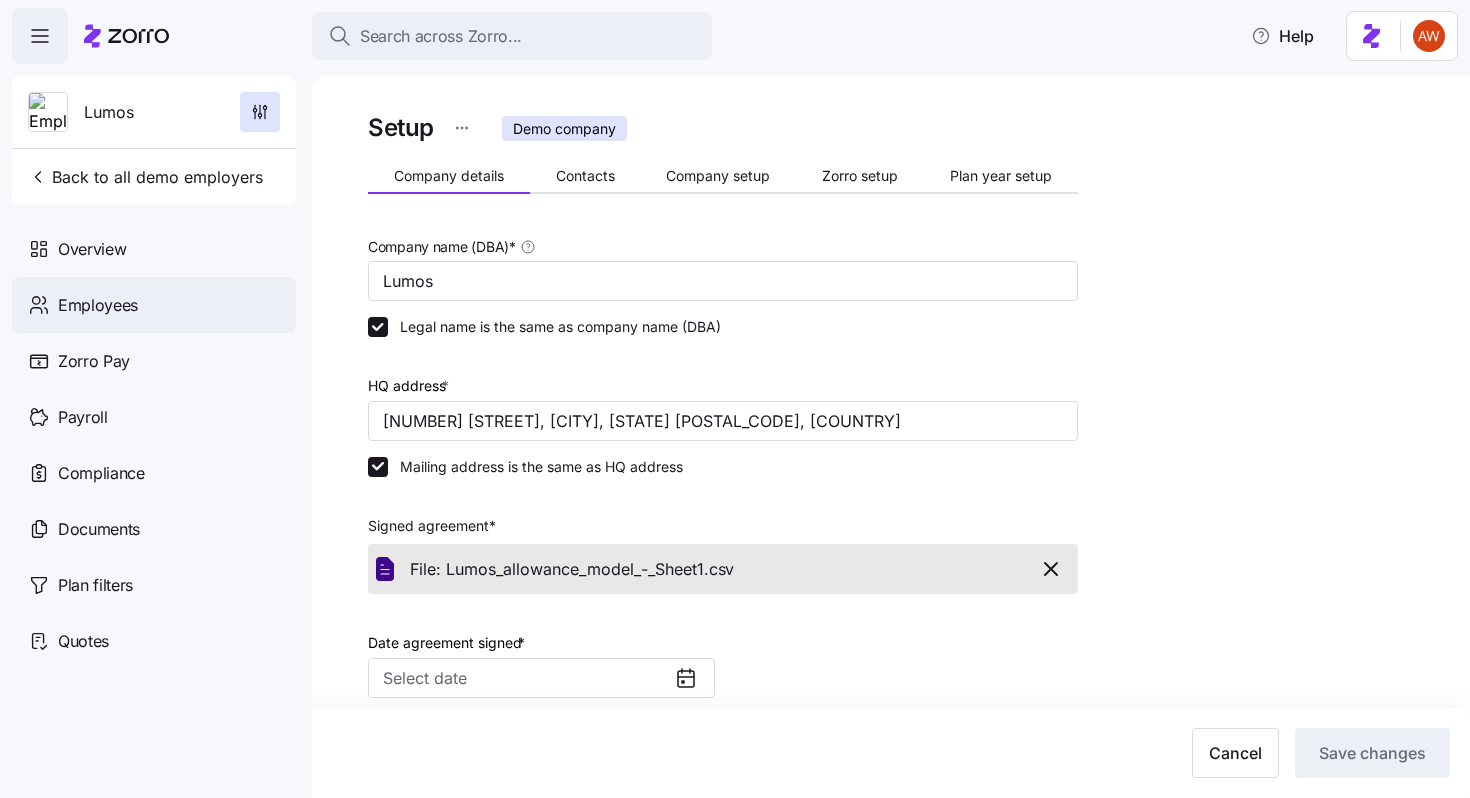click on "Employees" at bounding box center [154, 305] 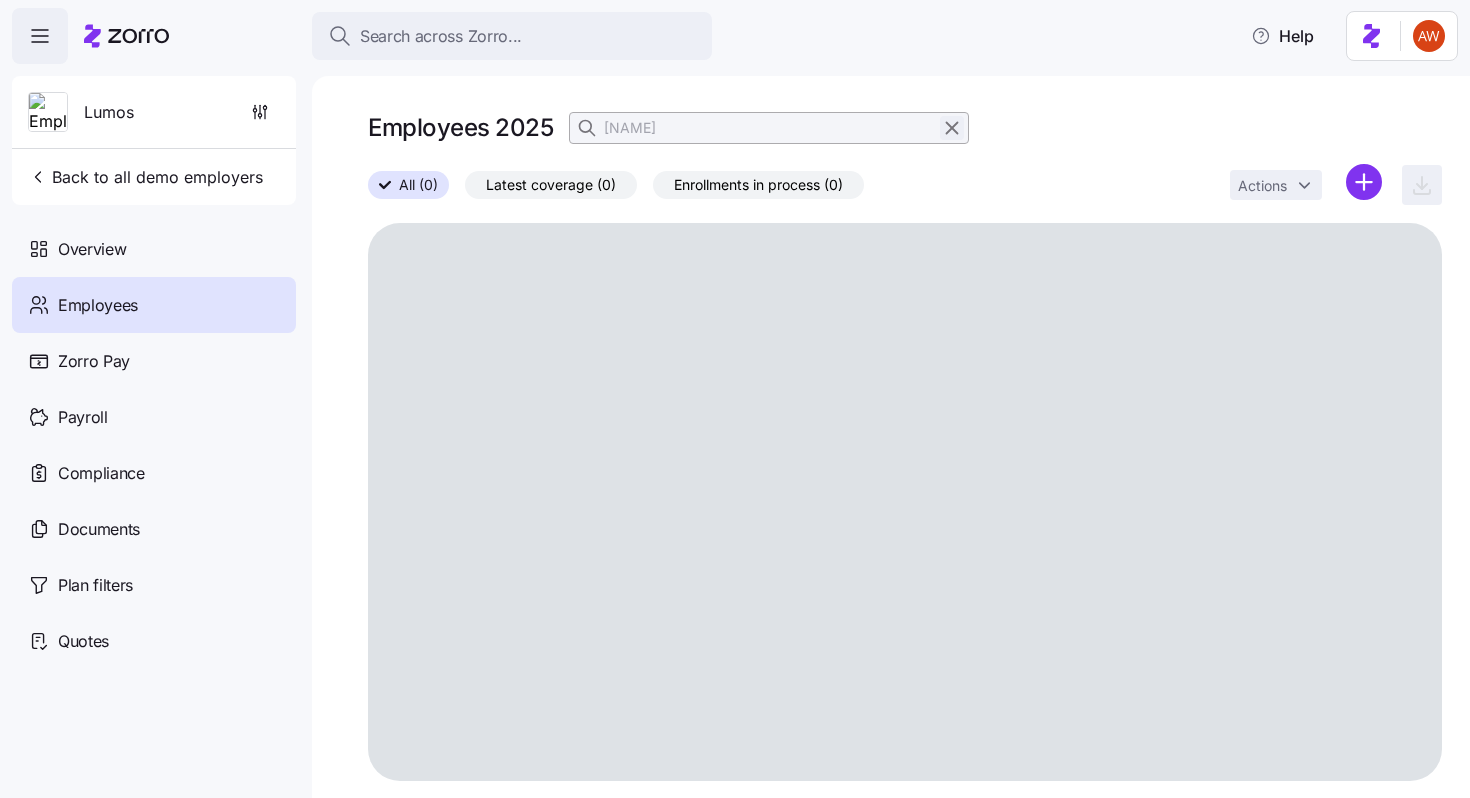 click 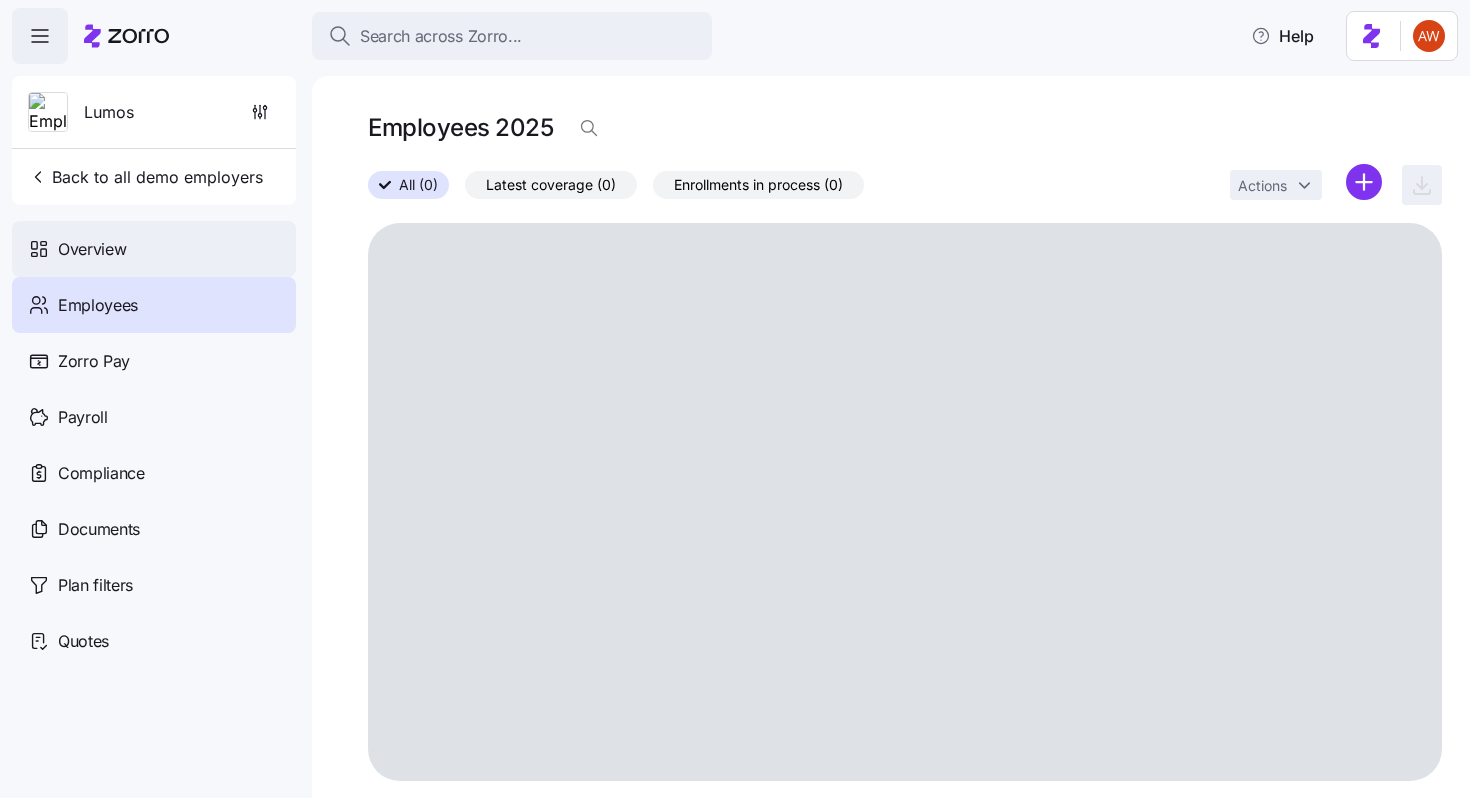 click on "Overview" at bounding box center [154, 249] 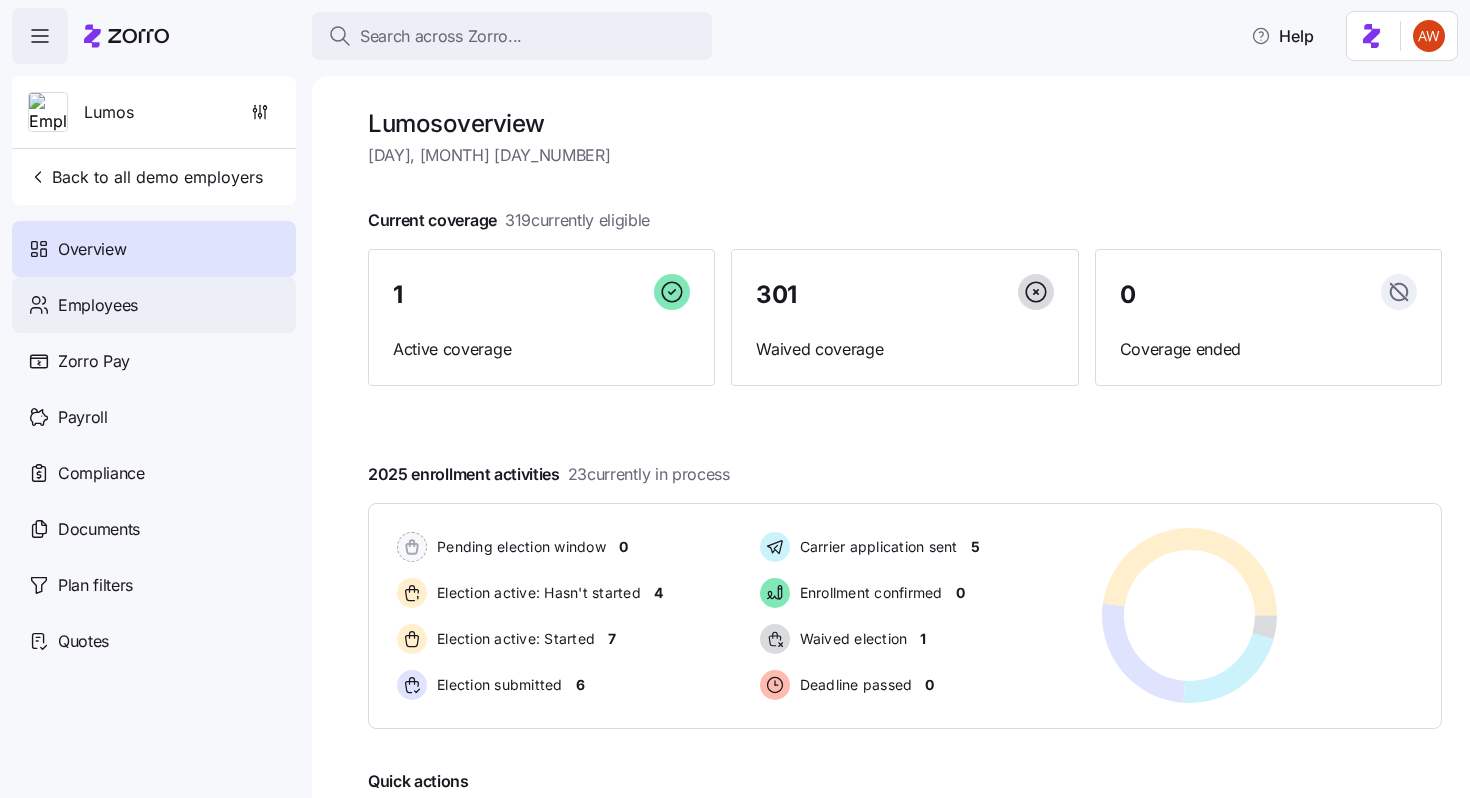 click on "Employees" at bounding box center [154, 305] 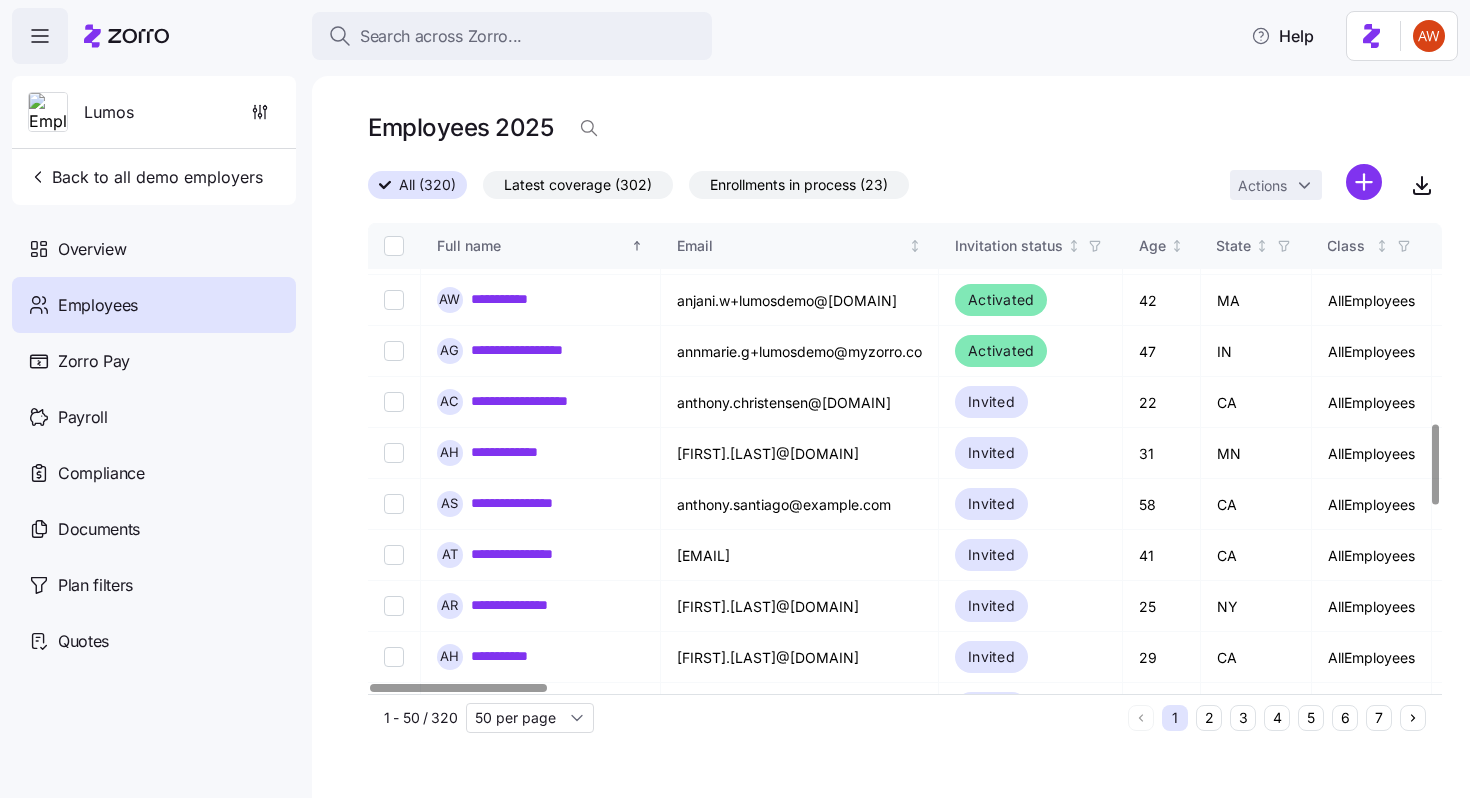 scroll, scrollTop: 1161, scrollLeft: 0, axis: vertical 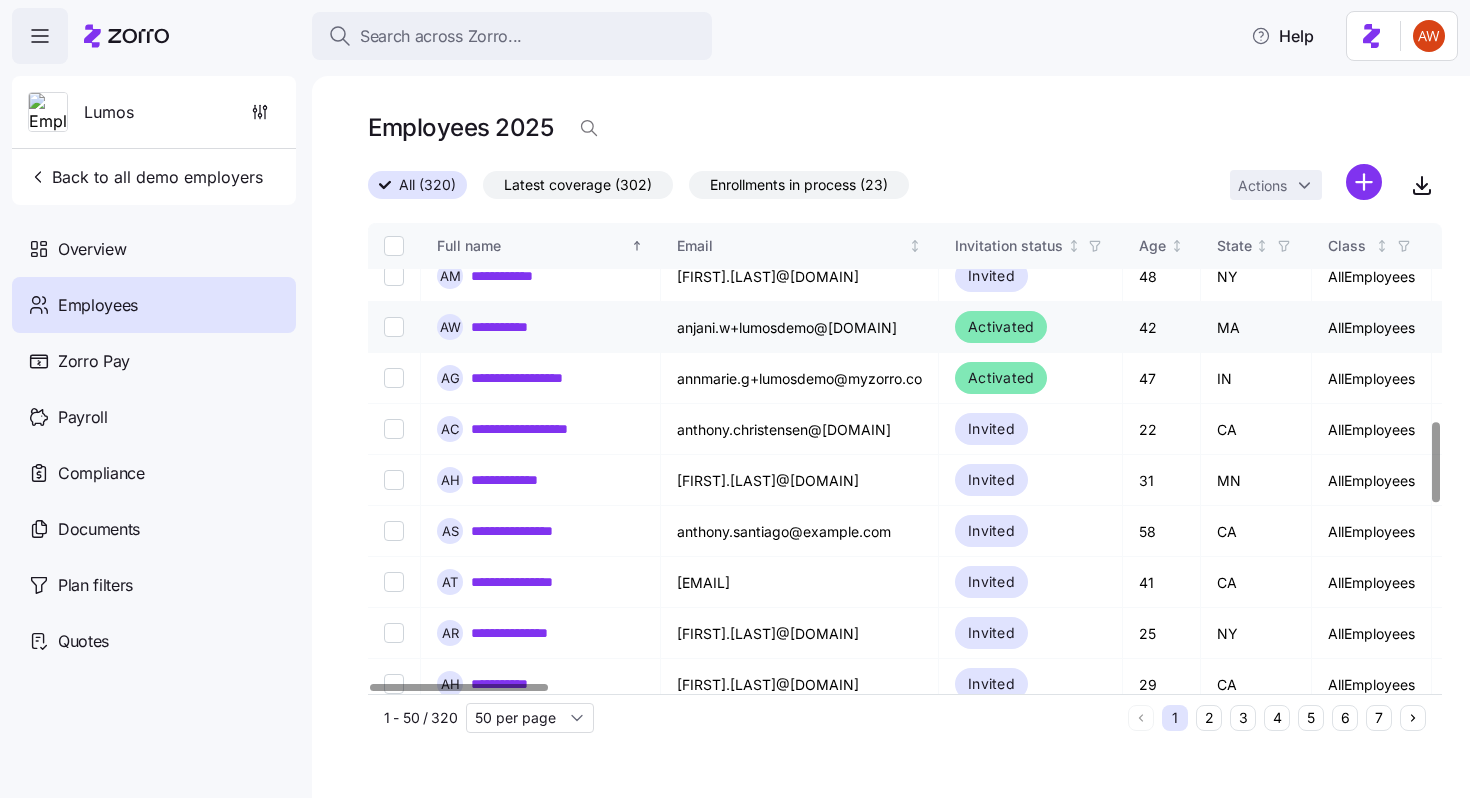 click on "**********" at bounding box center (512, 327) 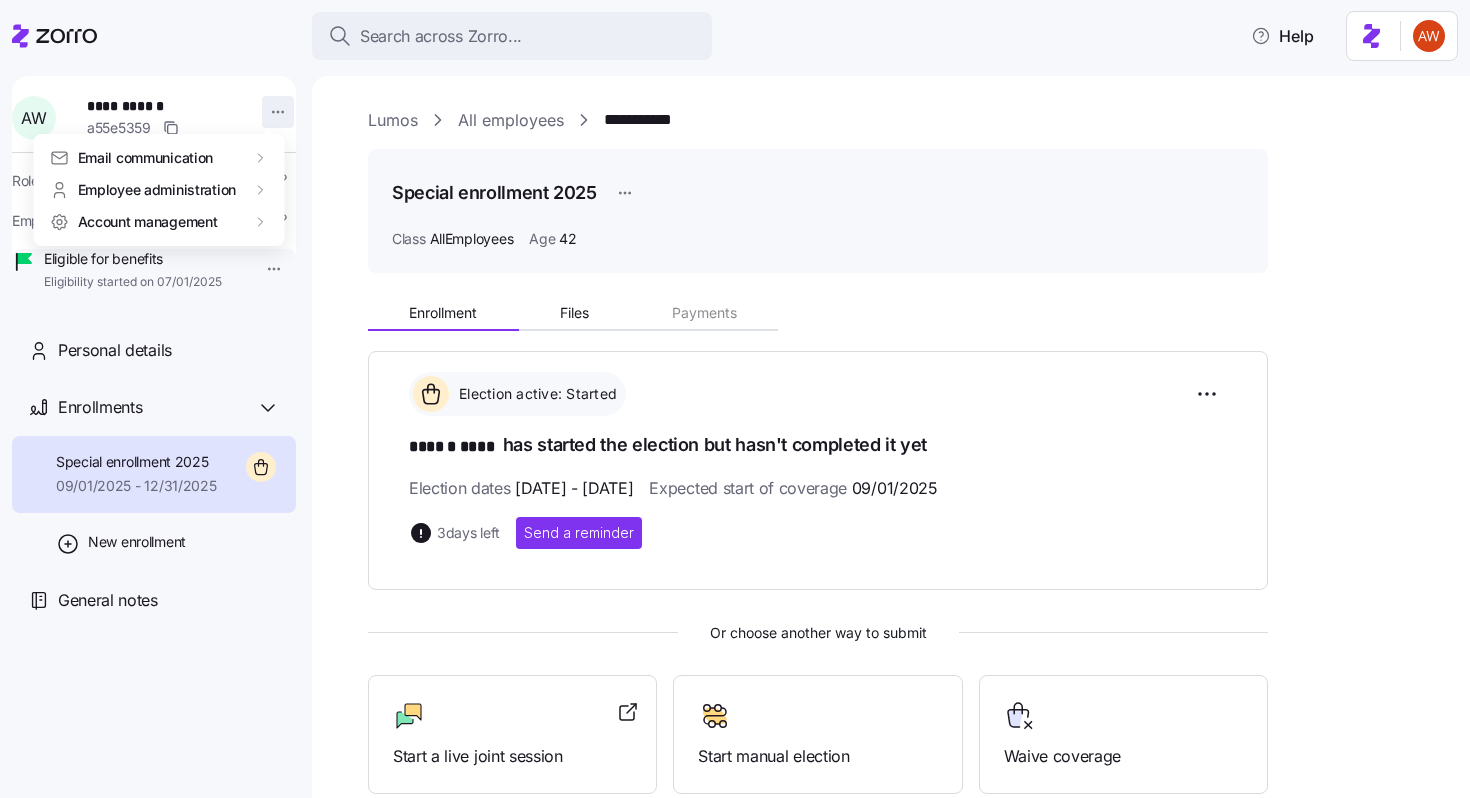 click on "**********" at bounding box center (735, 393) 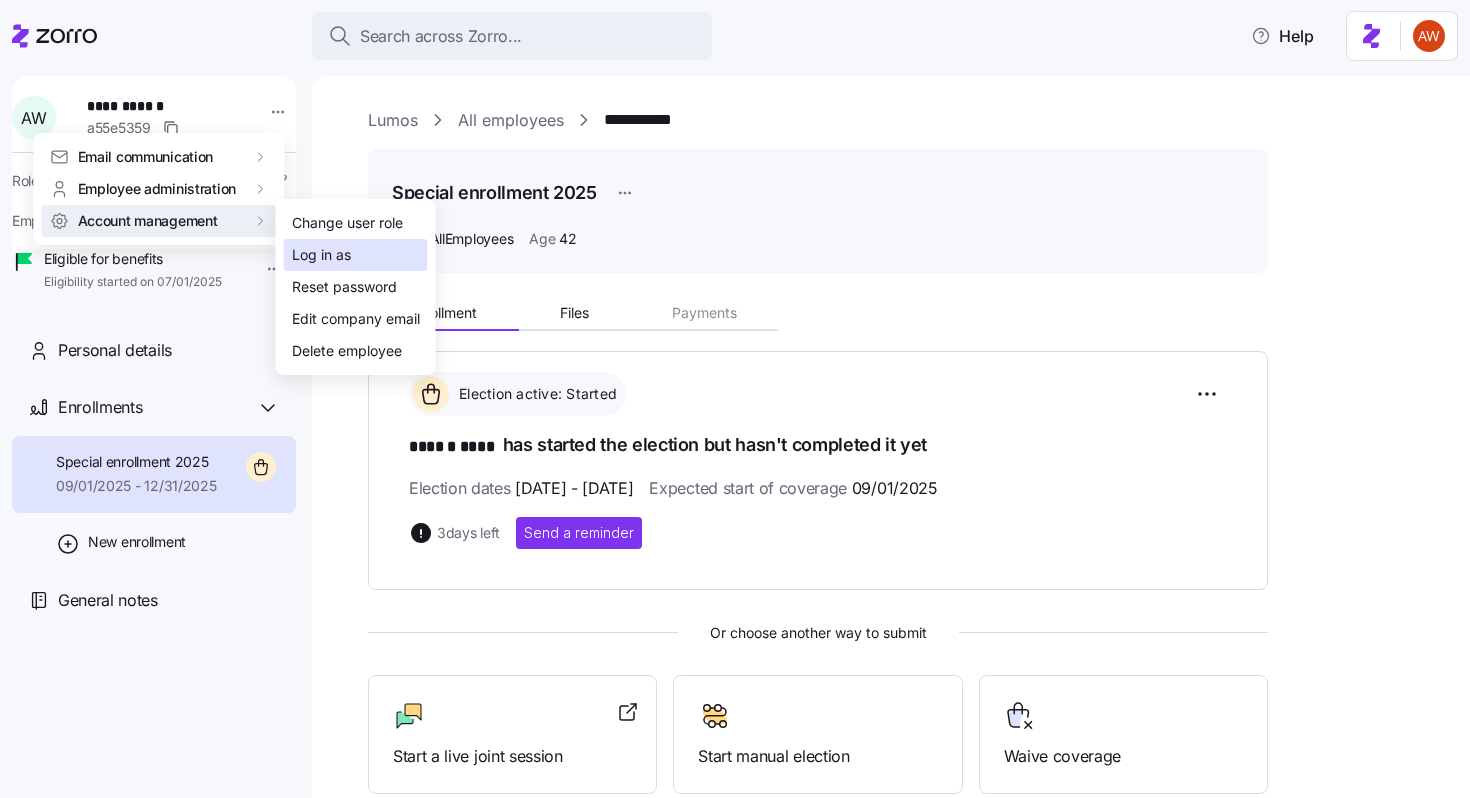 click on "Log in as" at bounding box center [321, 255] 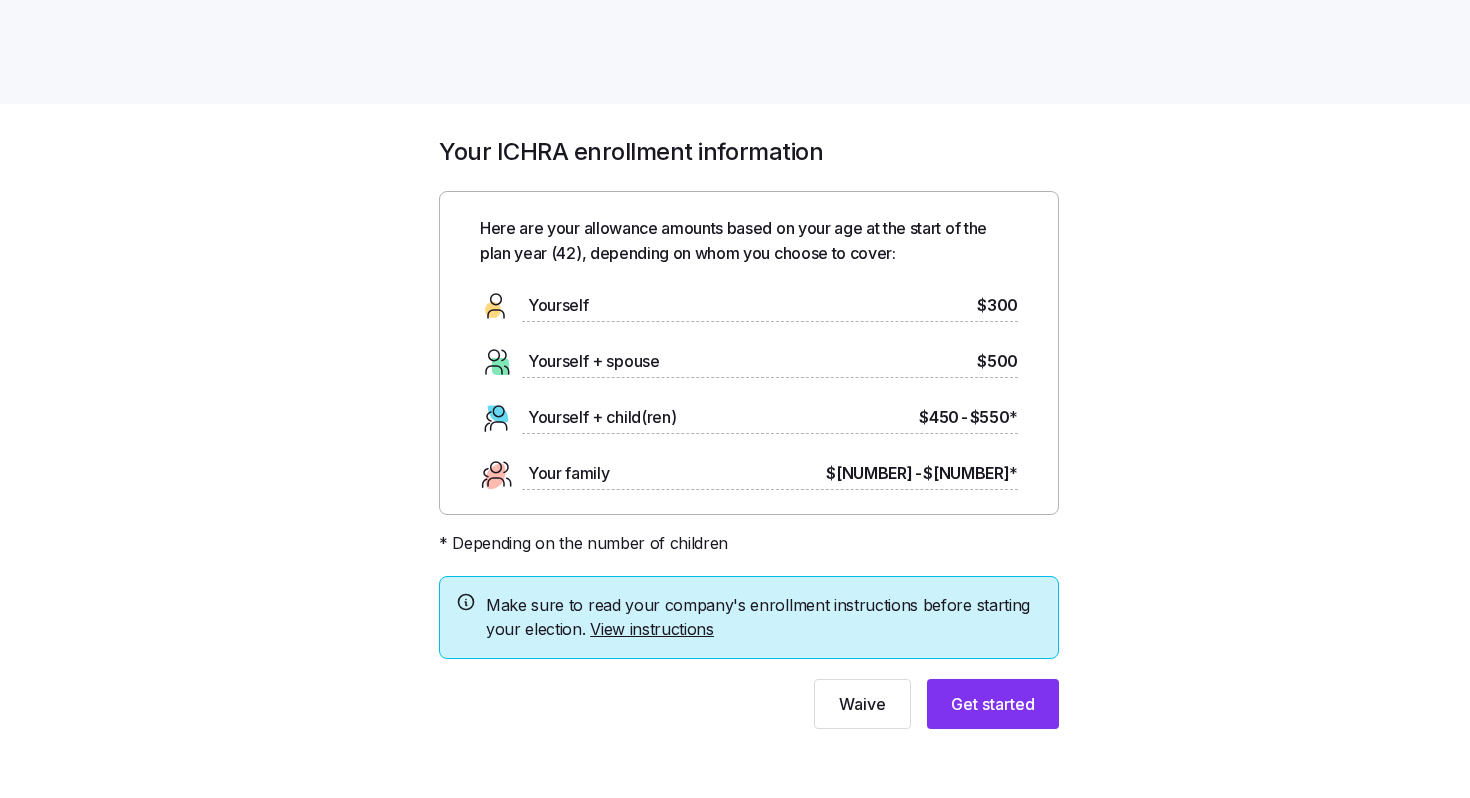 scroll, scrollTop: 0, scrollLeft: 0, axis: both 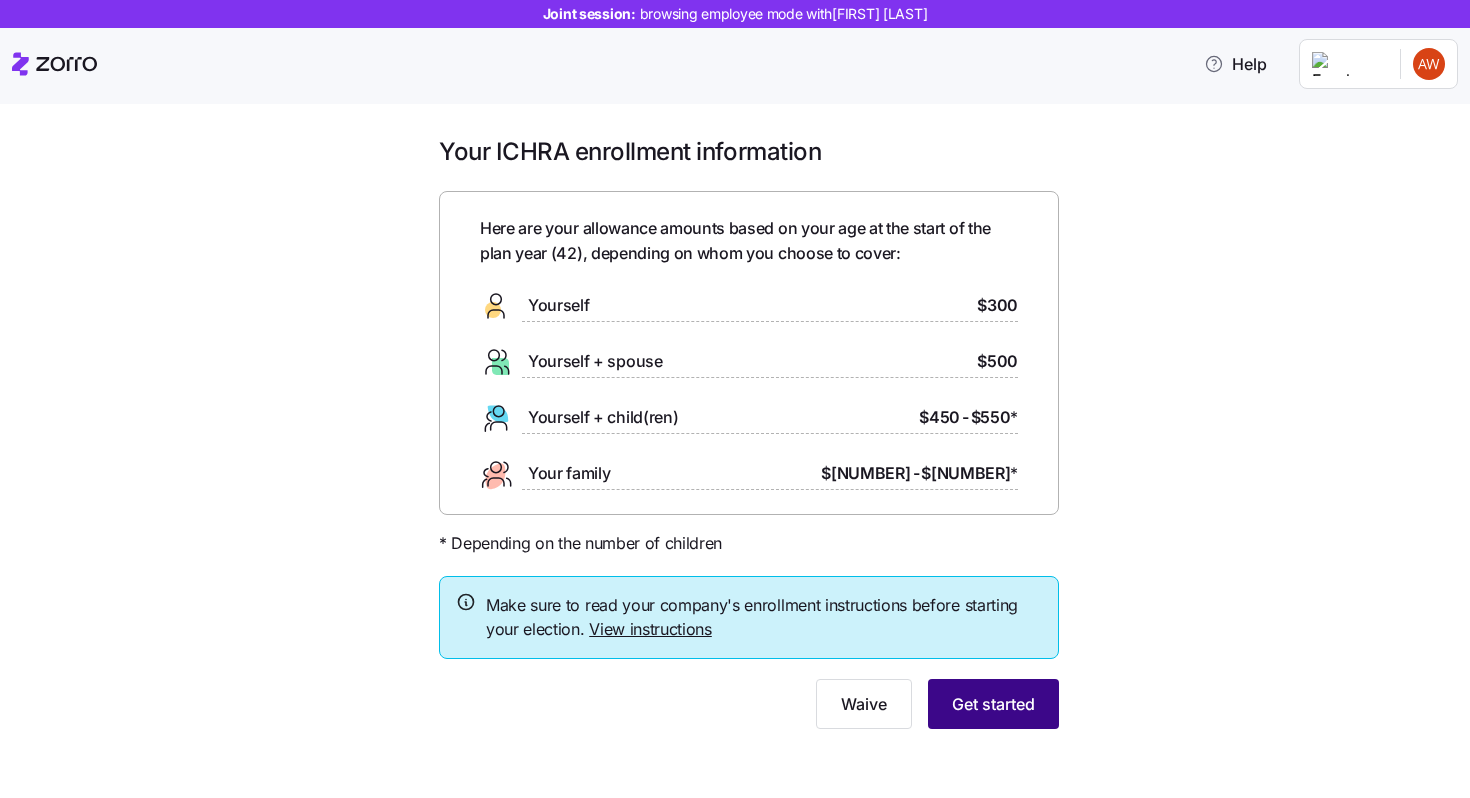 click on "Get started" at bounding box center [993, 704] 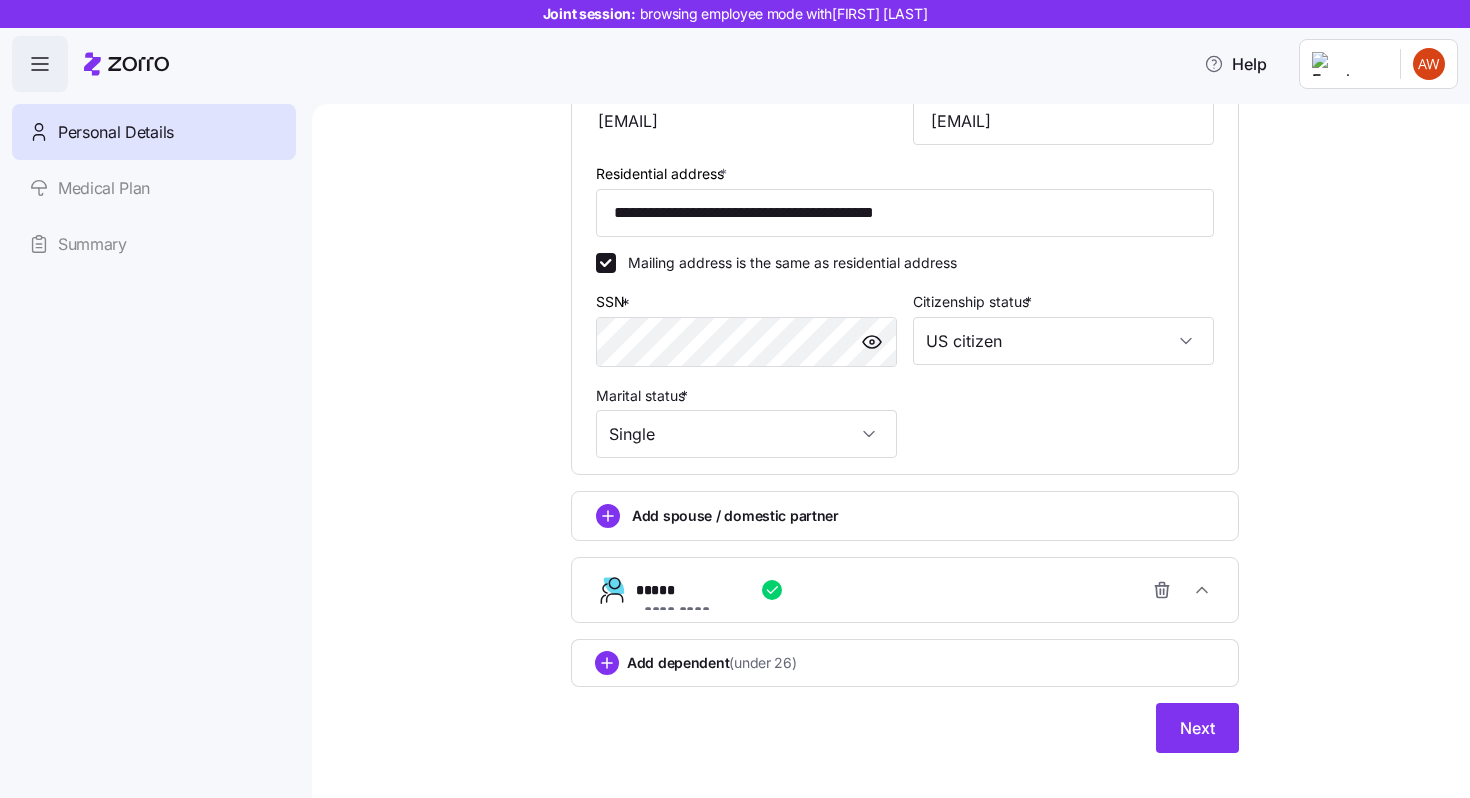 scroll, scrollTop: 650, scrollLeft: 0, axis: vertical 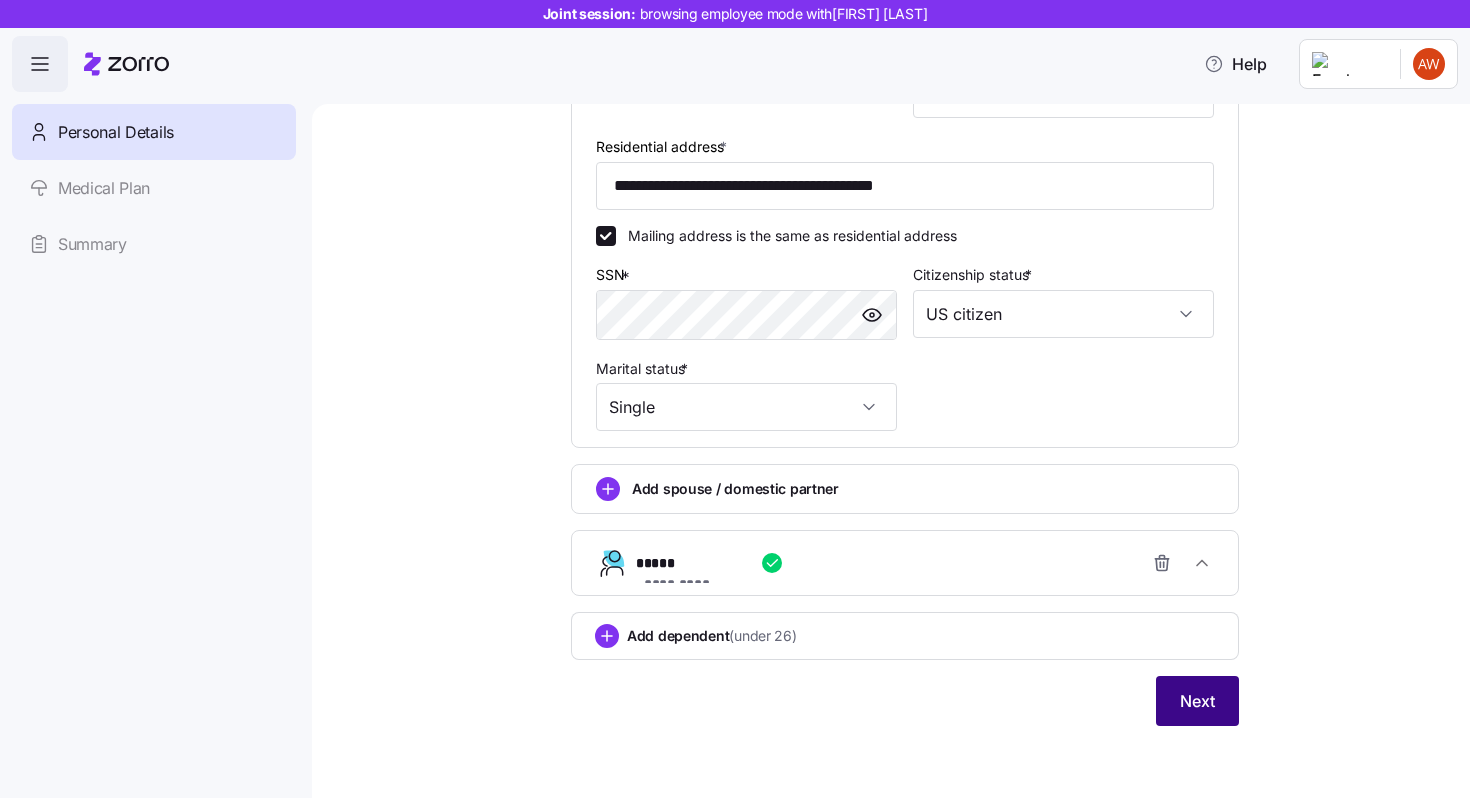 click on "Next" at bounding box center [1197, 701] 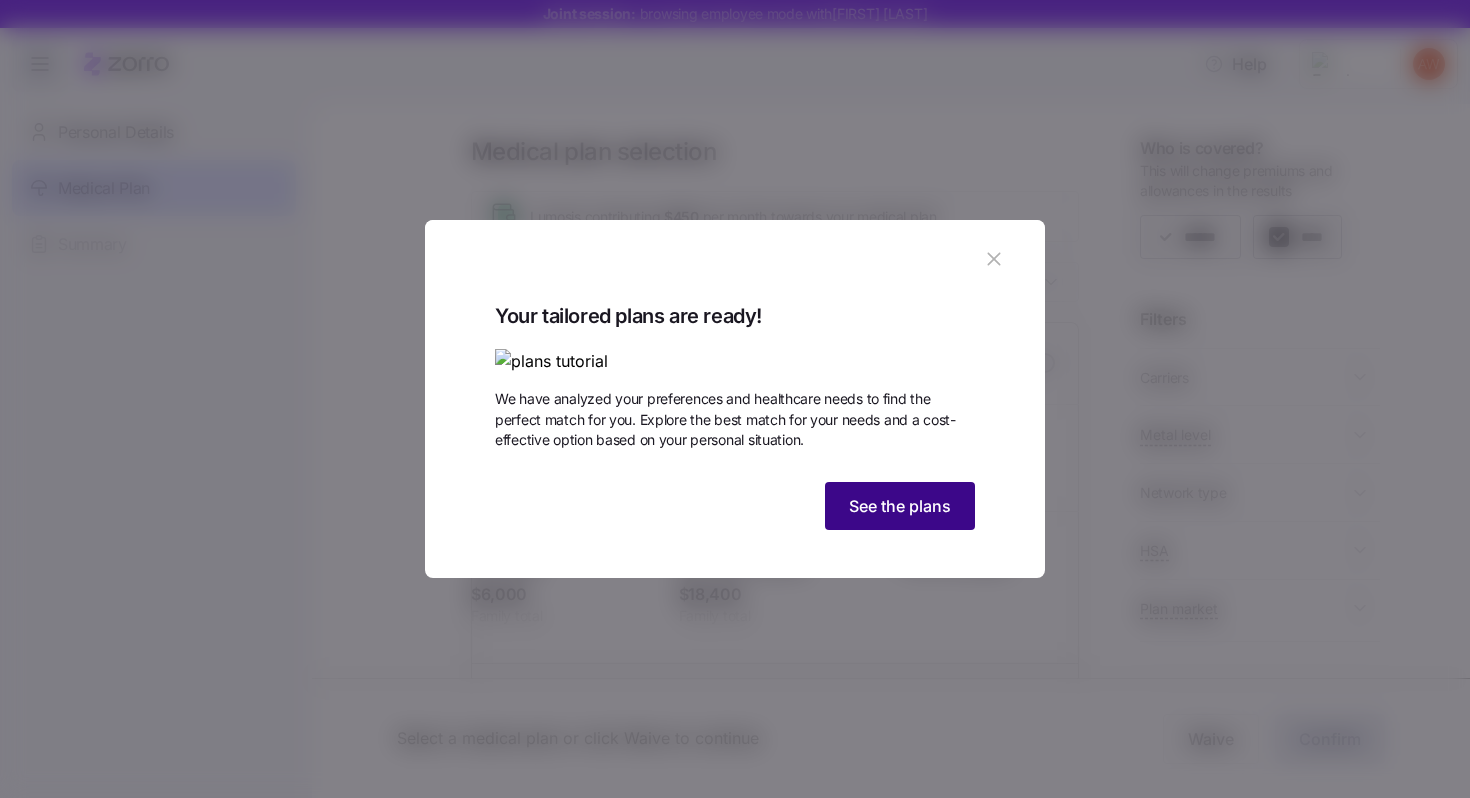 click on "See the plans" at bounding box center [900, 506] 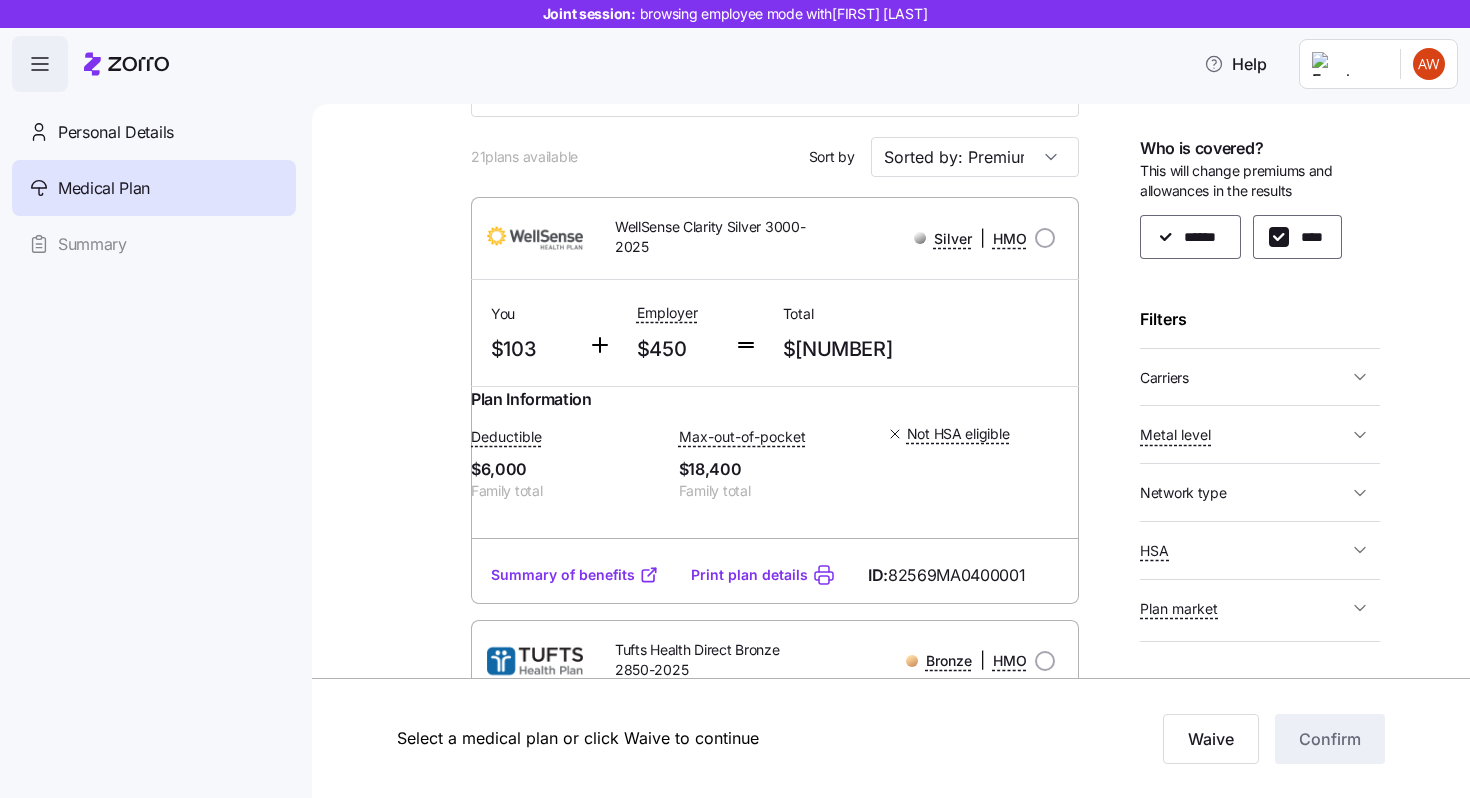 scroll, scrollTop: 136, scrollLeft: 0, axis: vertical 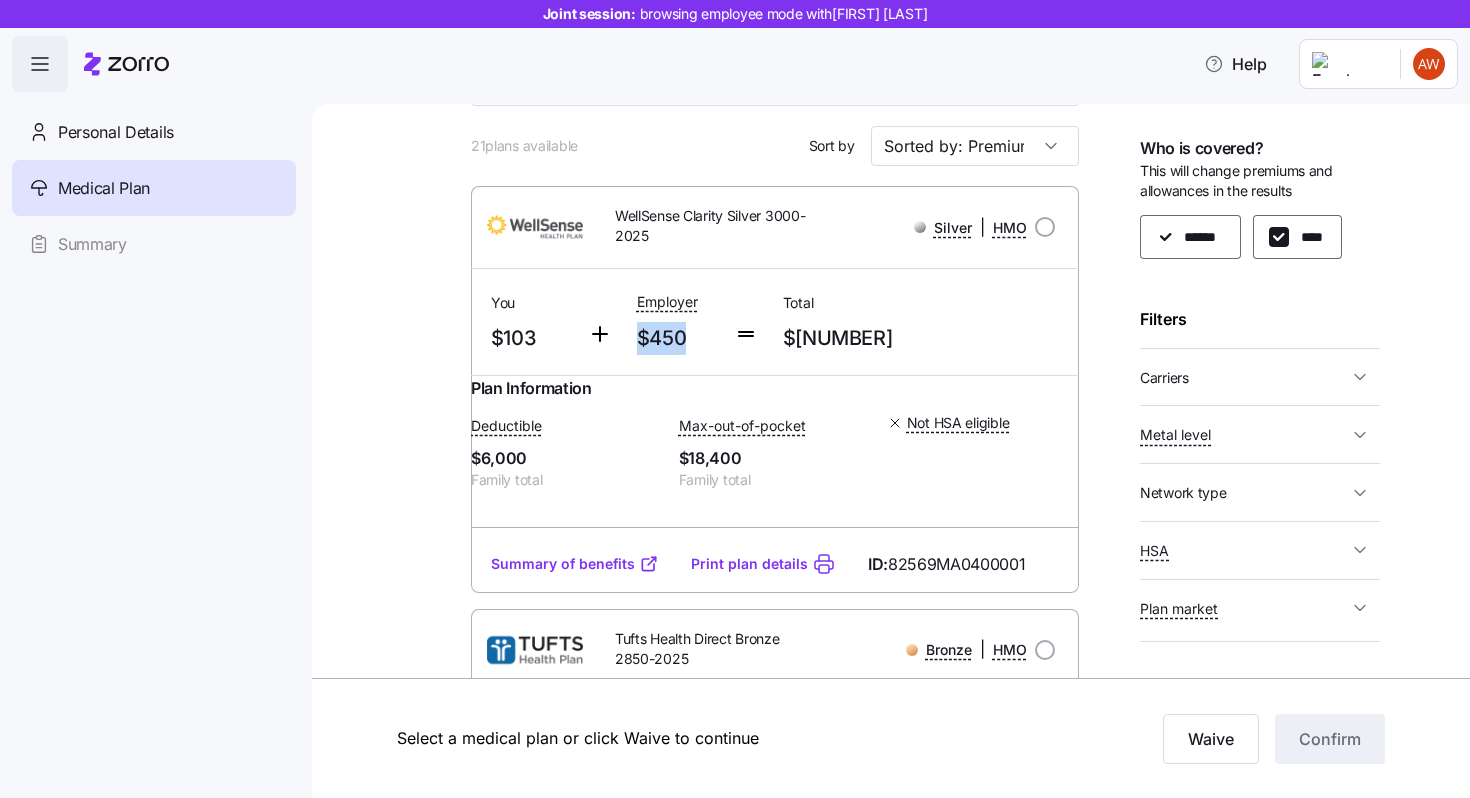 drag, startPoint x: 636, startPoint y: 337, endPoint x: 692, endPoint y: 337, distance: 56 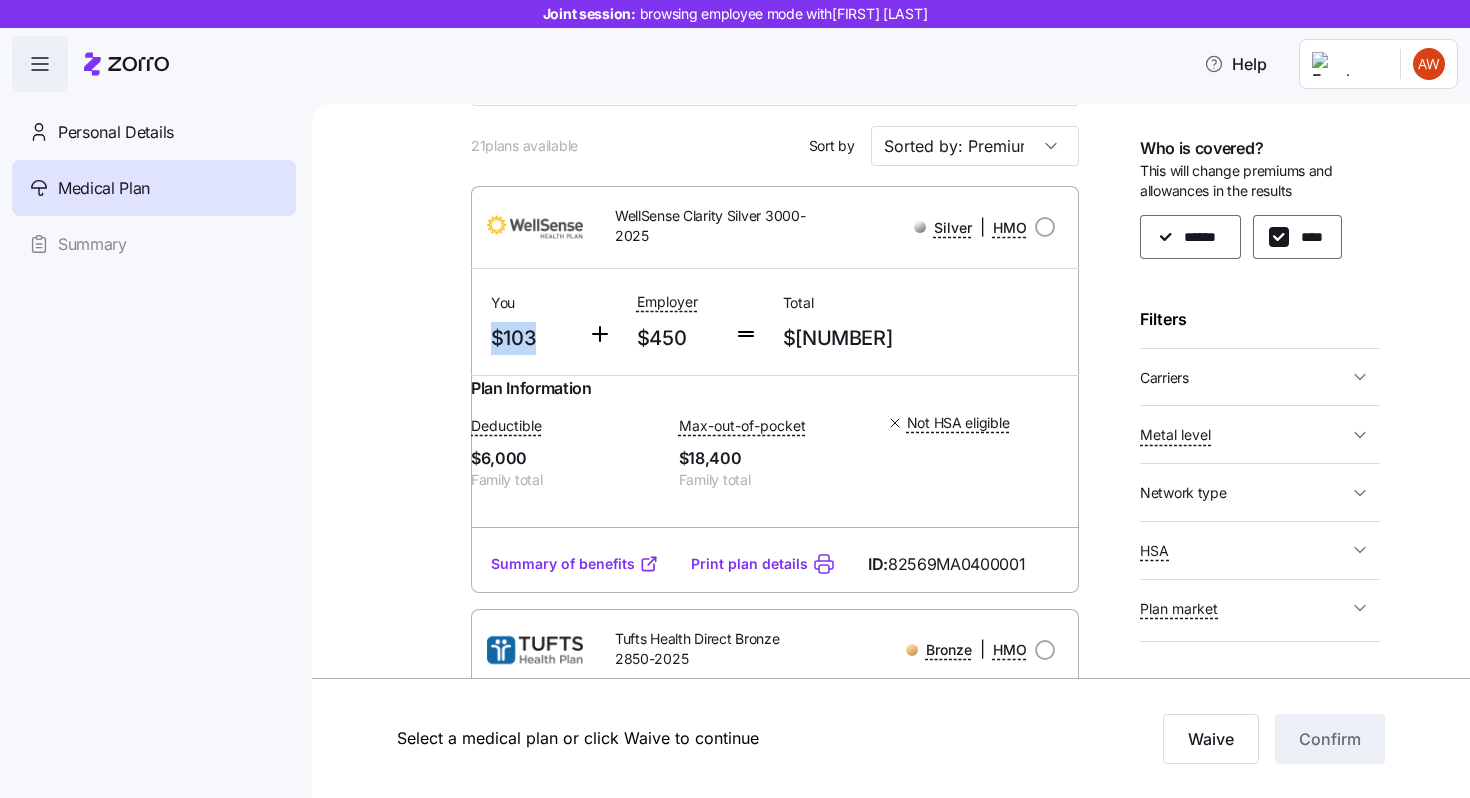 drag, startPoint x: 490, startPoint y: 334, endPoint x: 540, endPoint y: 336, distance: 50.039986 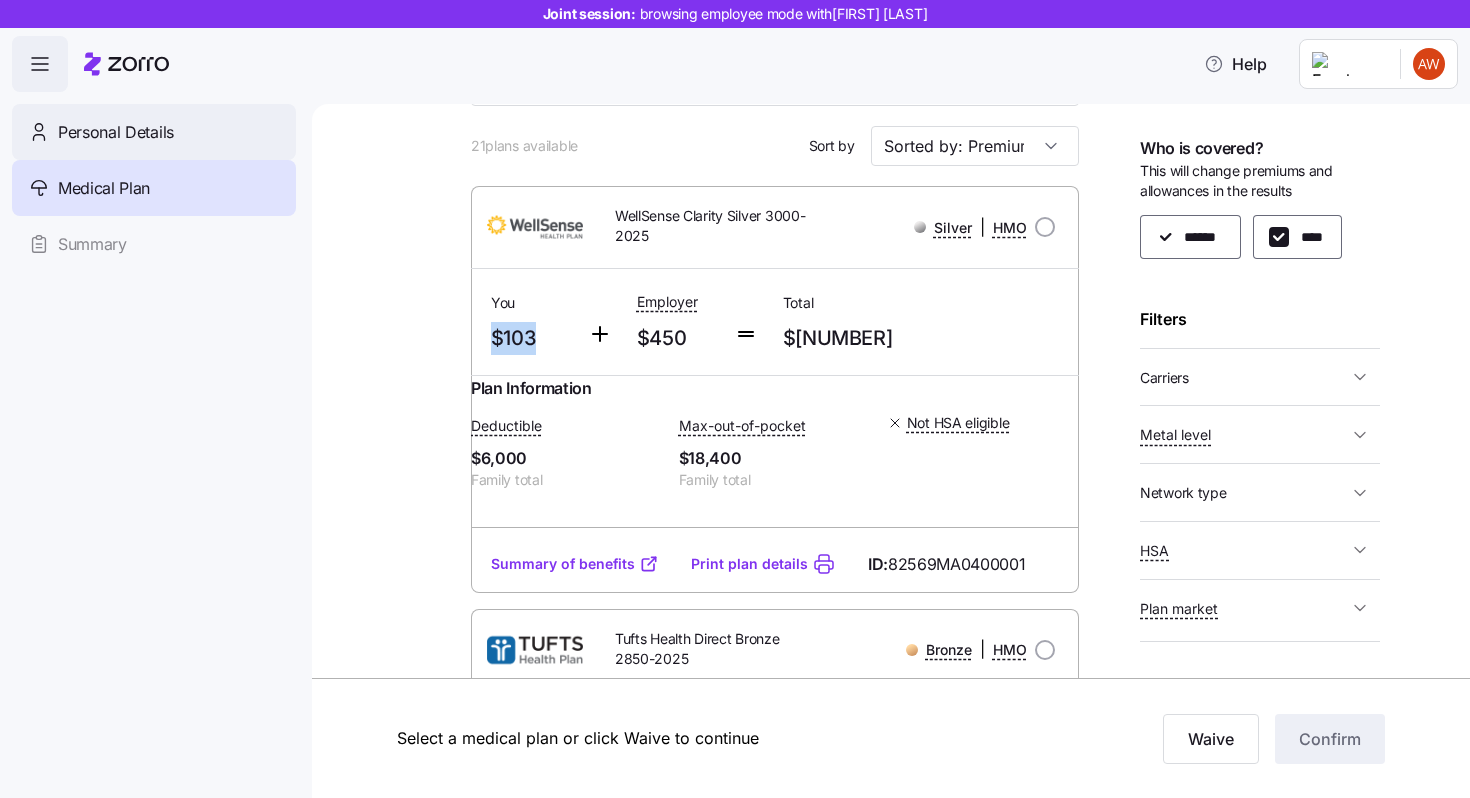 click on "Personal Details" at bounding box center (154, 132) 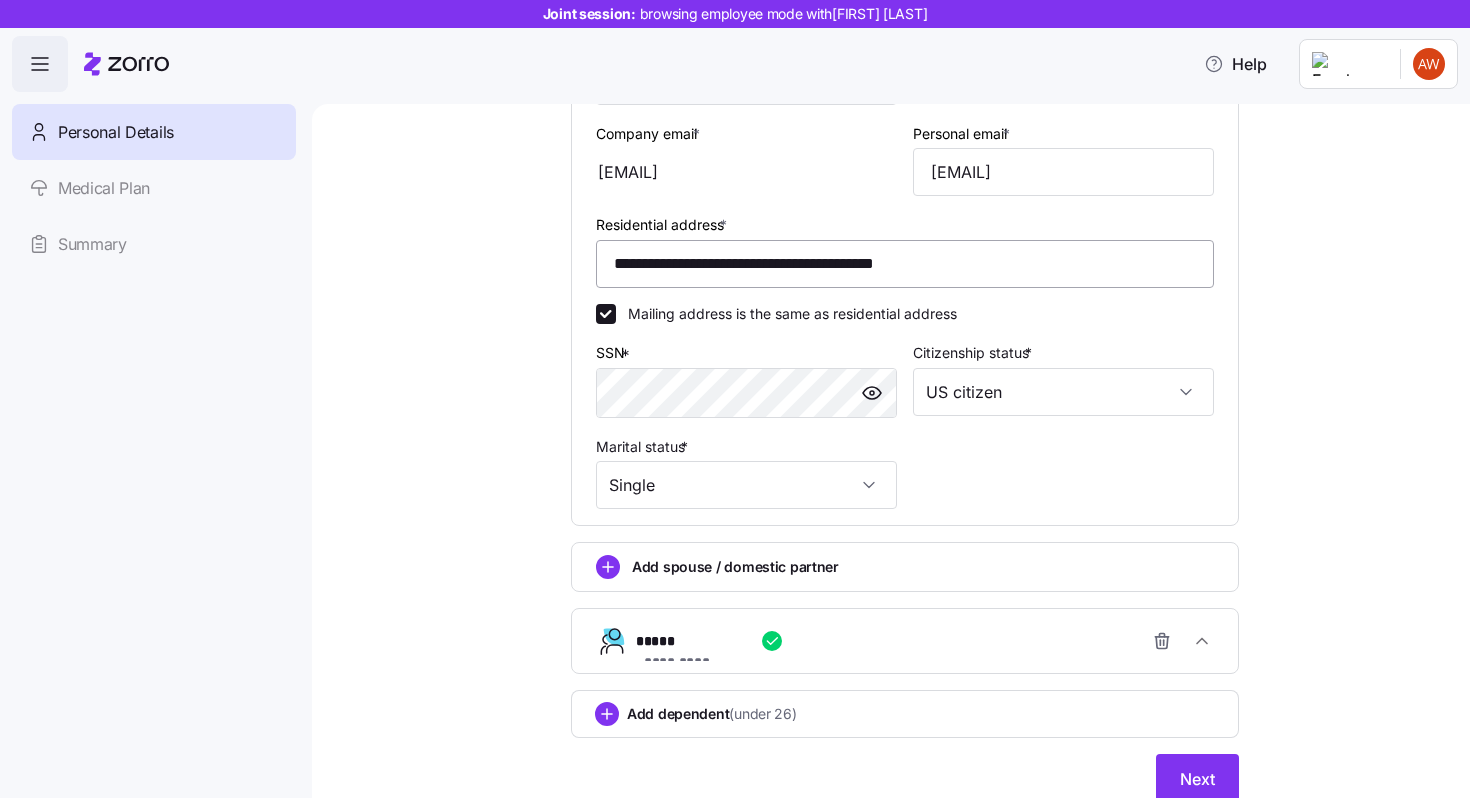 scroll, scrollTop: 650, scrollLeft: 0, axis: vertical 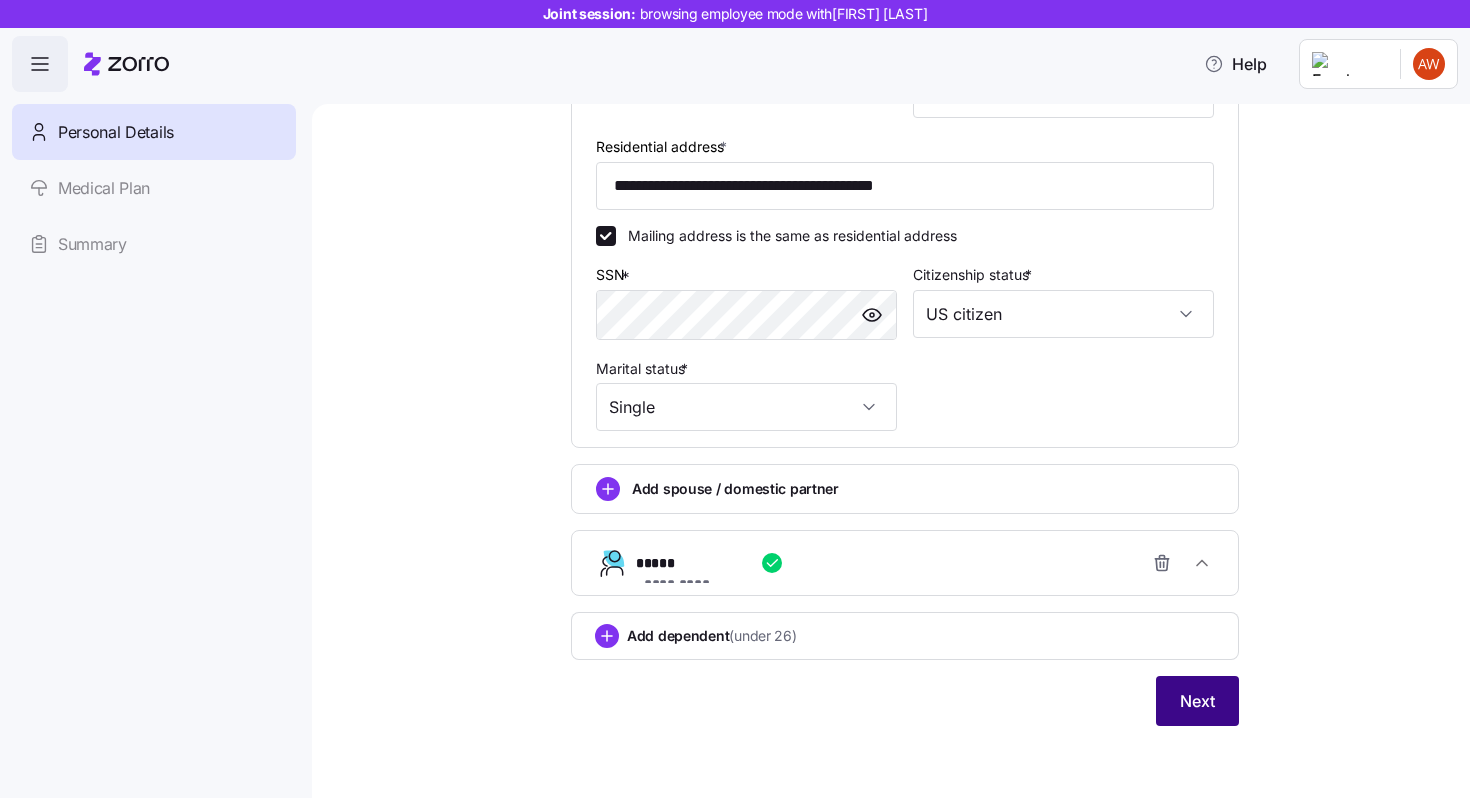 click on "Next" at bounding box center (1197, 701) 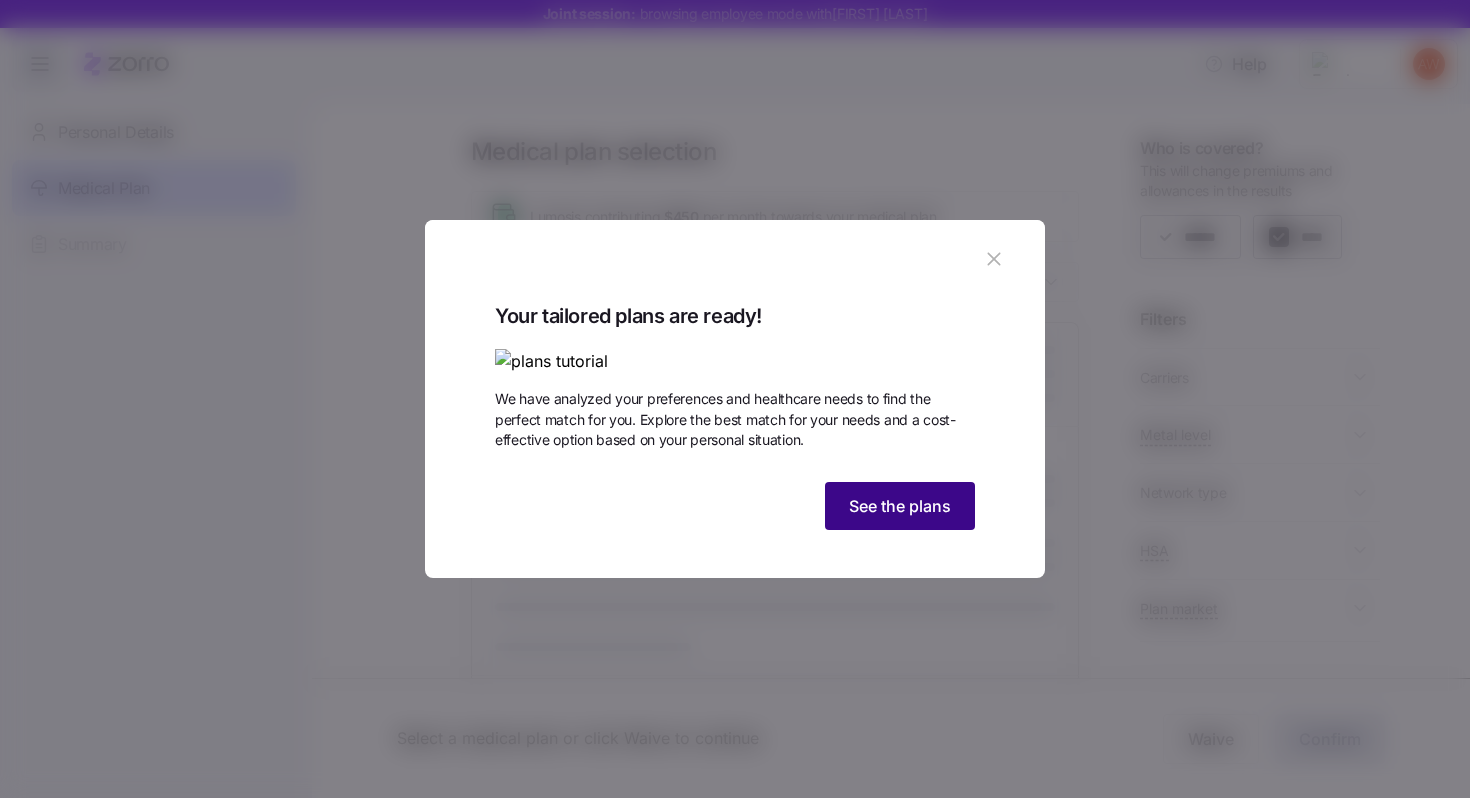 click on "See the plans" at bounding box center [900, 506] 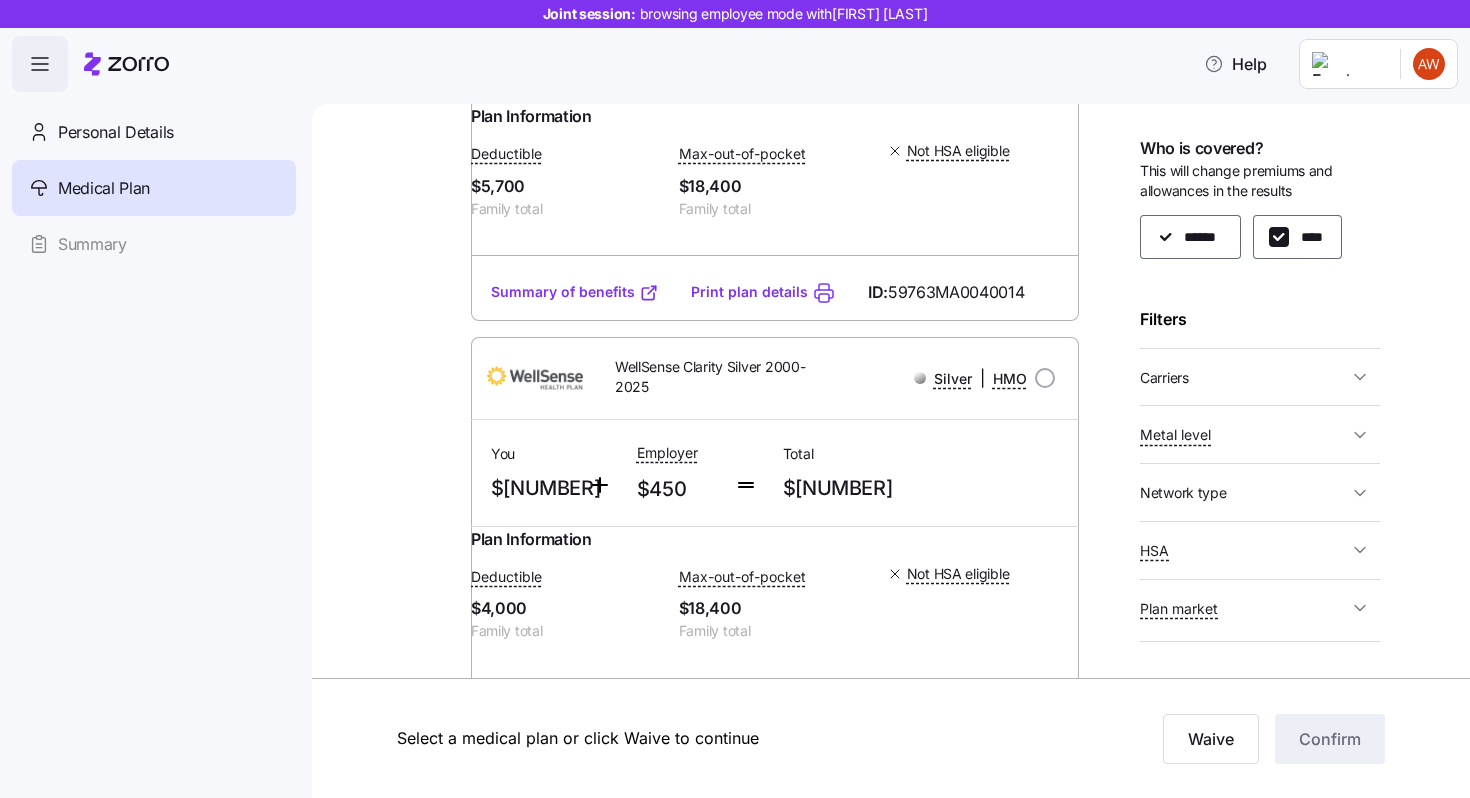 scroll, scrollTop: 0, scrollLeft: 0, axis: both 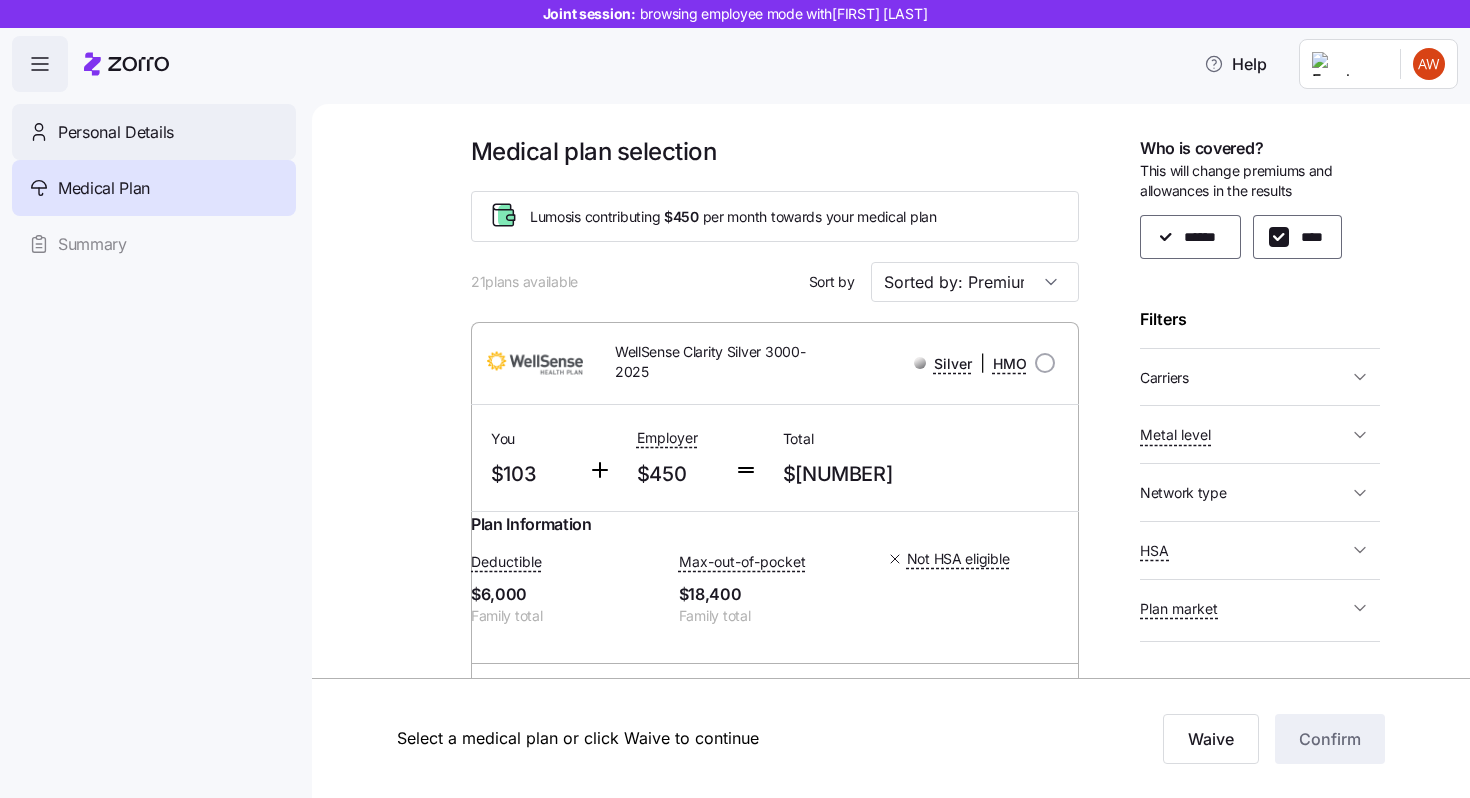 click on "Personal Details" at bounding box center (154, 132) 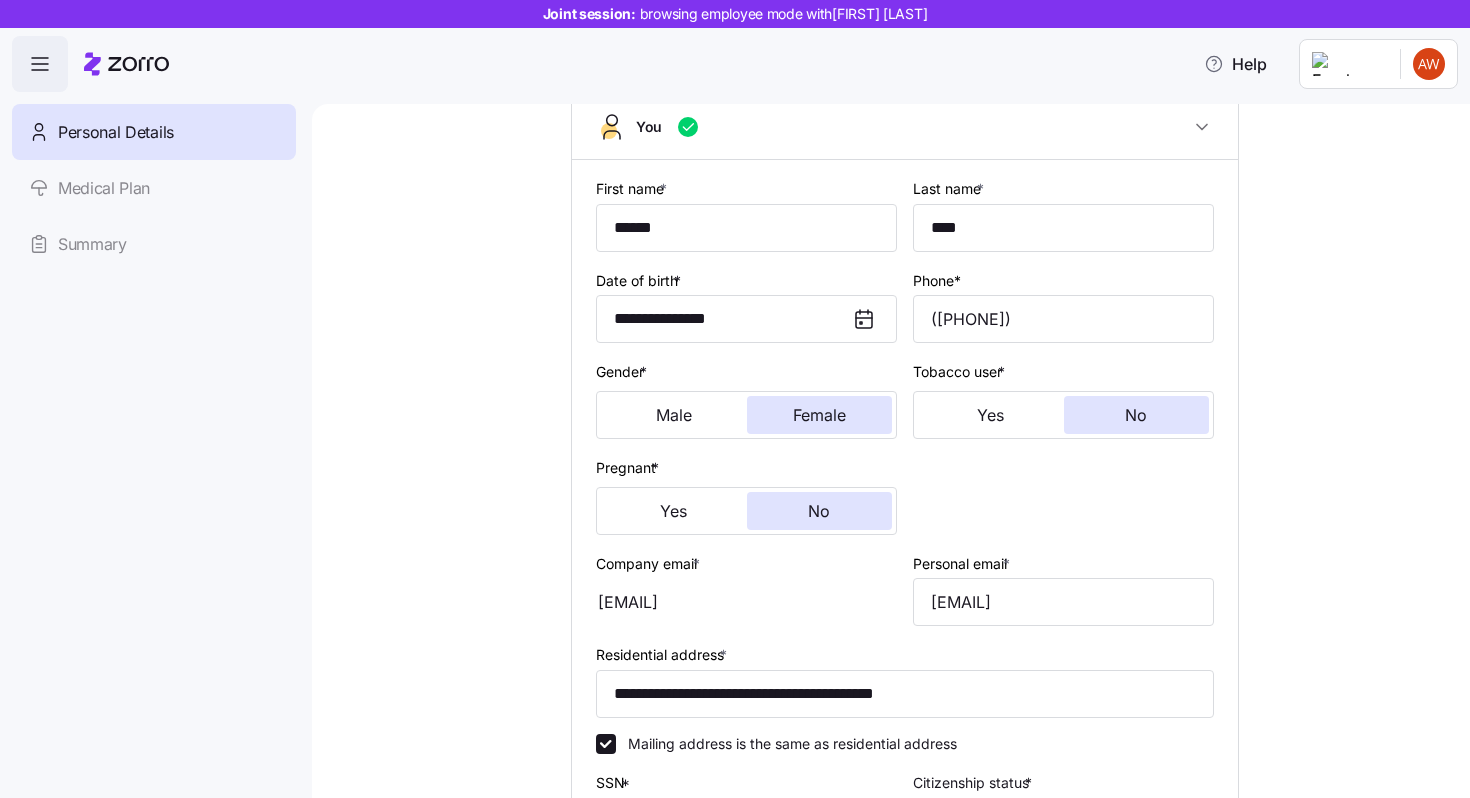 scroll, scrollTop: 153, scrollLeft: 0, axis: vertical 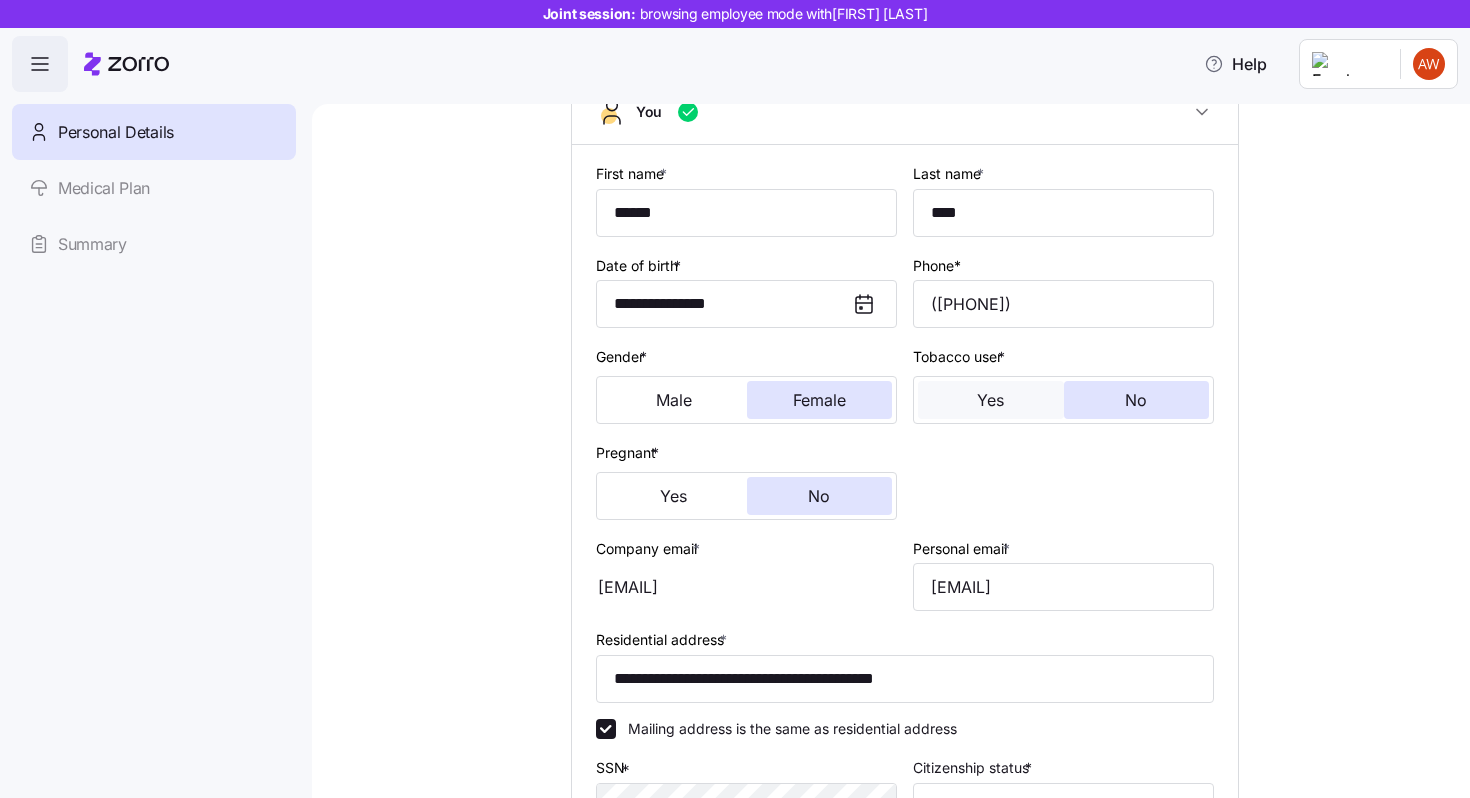 click on "Yes" at bounding box center [990, 400] 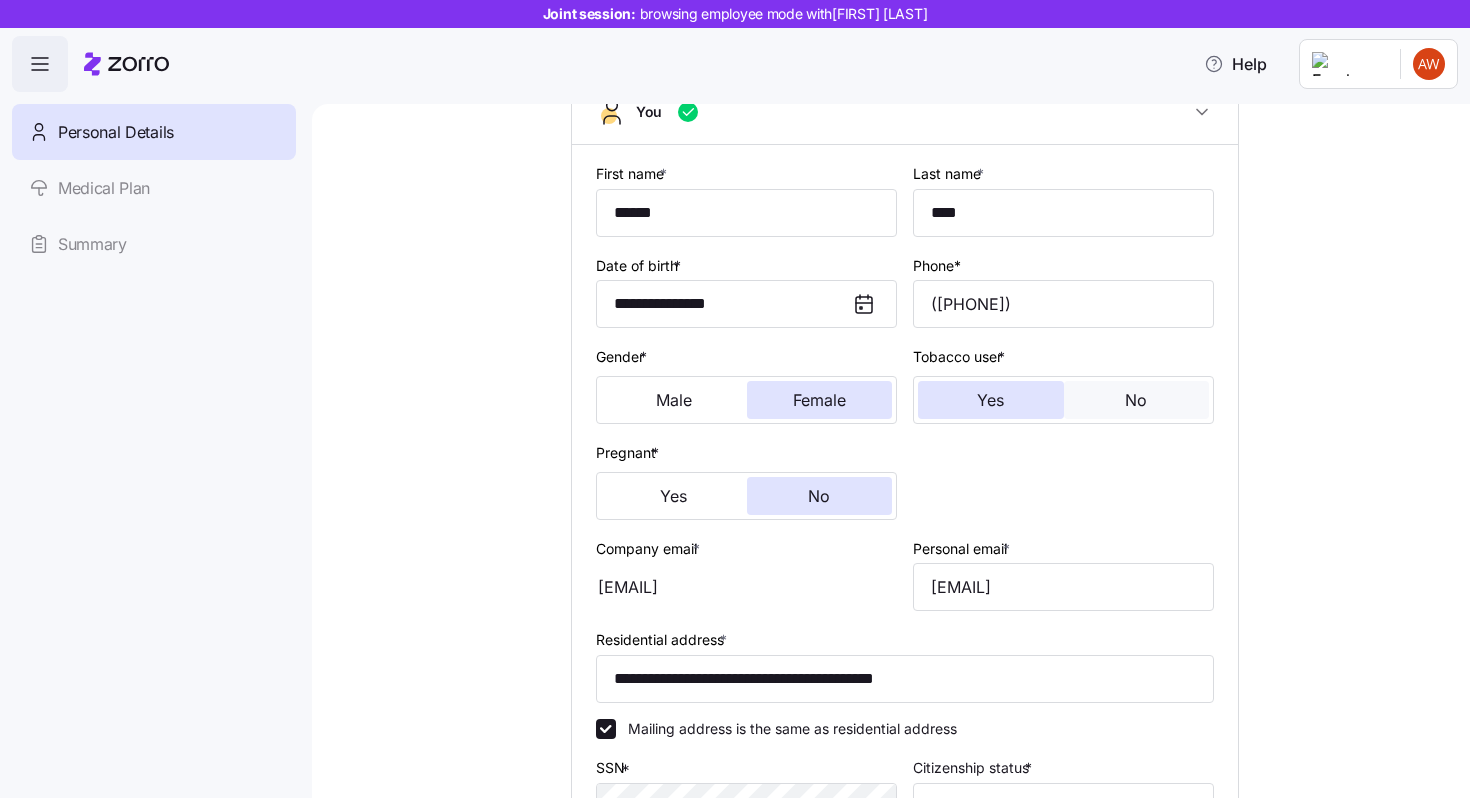 click on "No" at bounding box center (1137, 400) 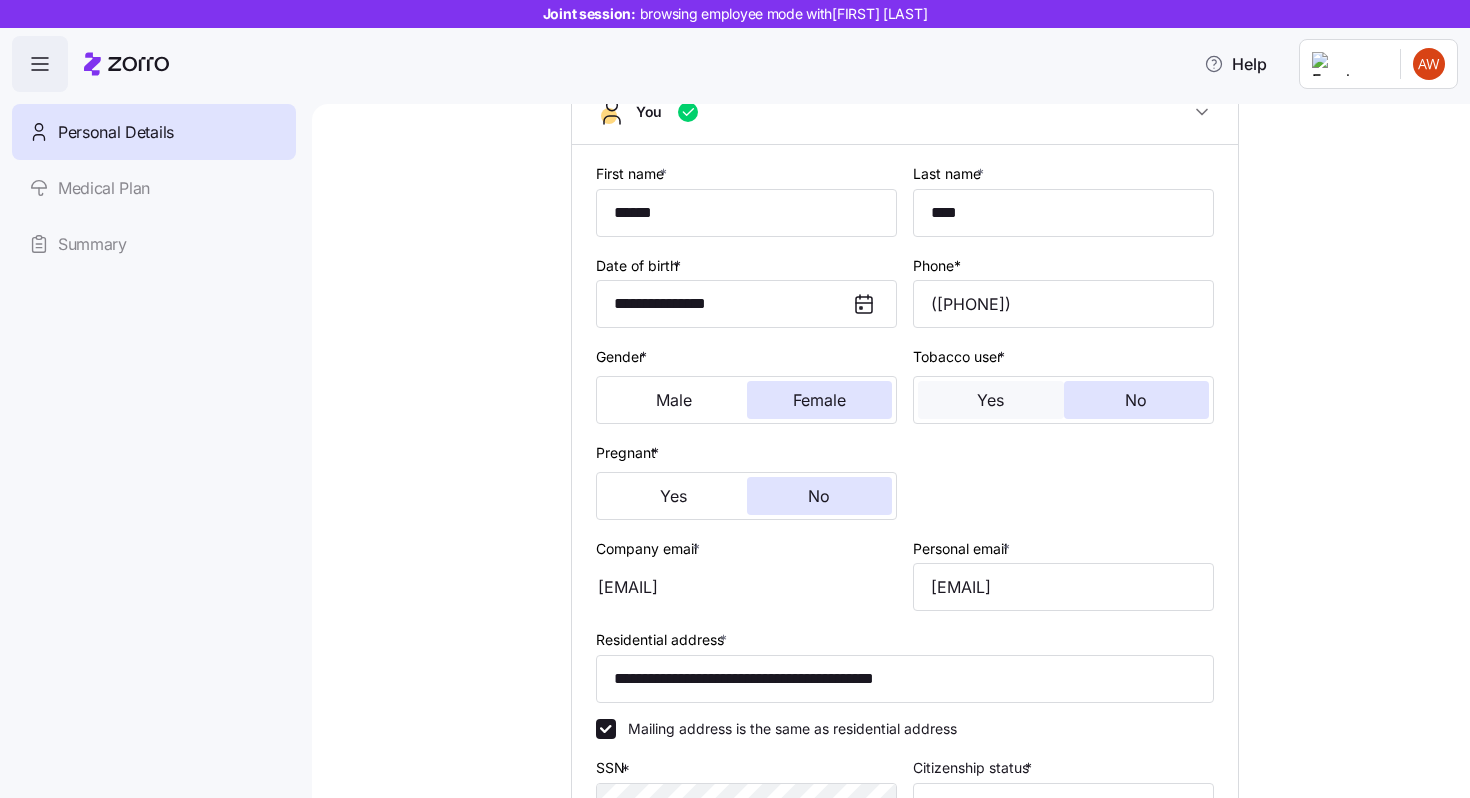 click on "Yes" at bounding box center (991, 400) 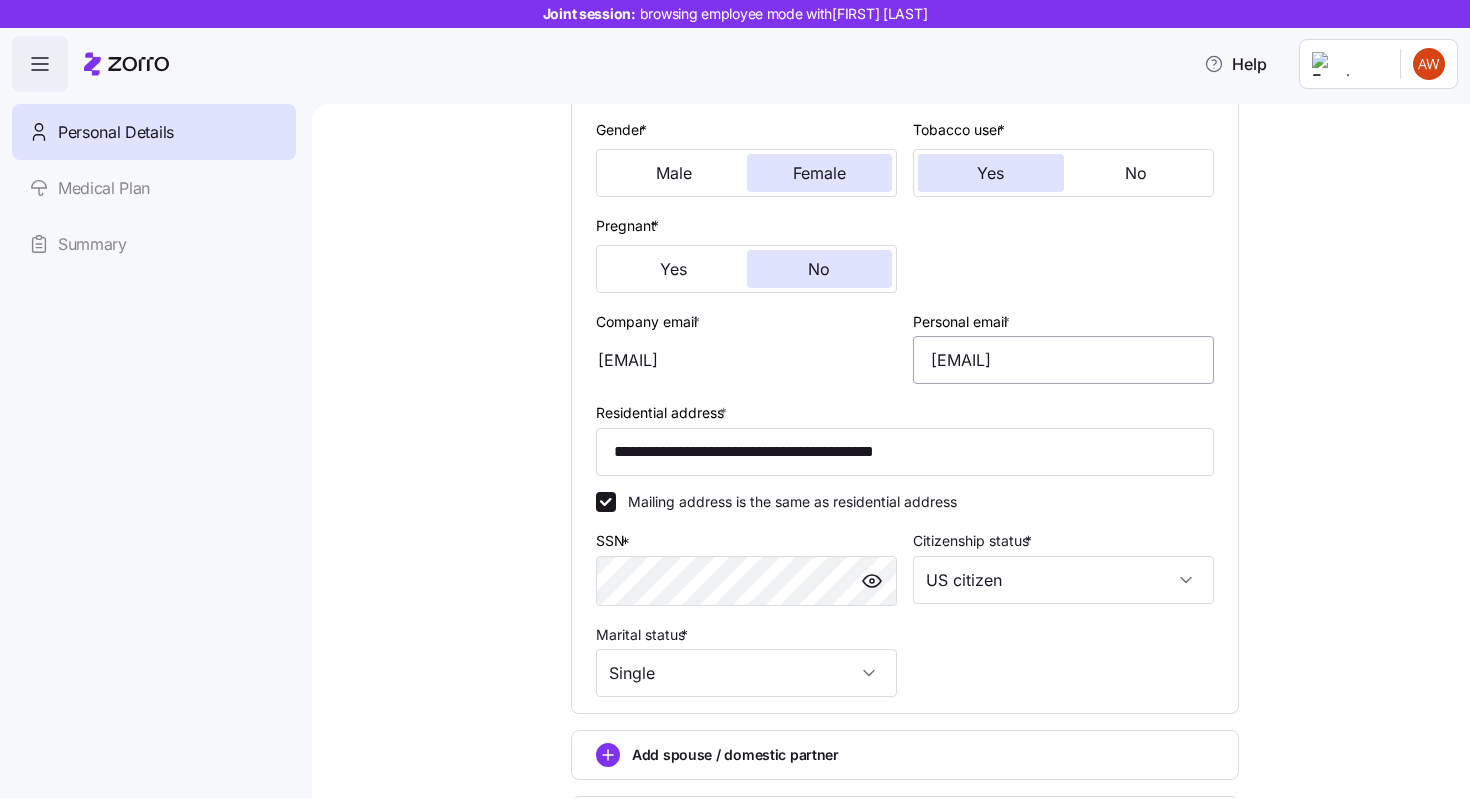 scroll, scrollTop: 650, scrollLeft: 0, axis: vertical 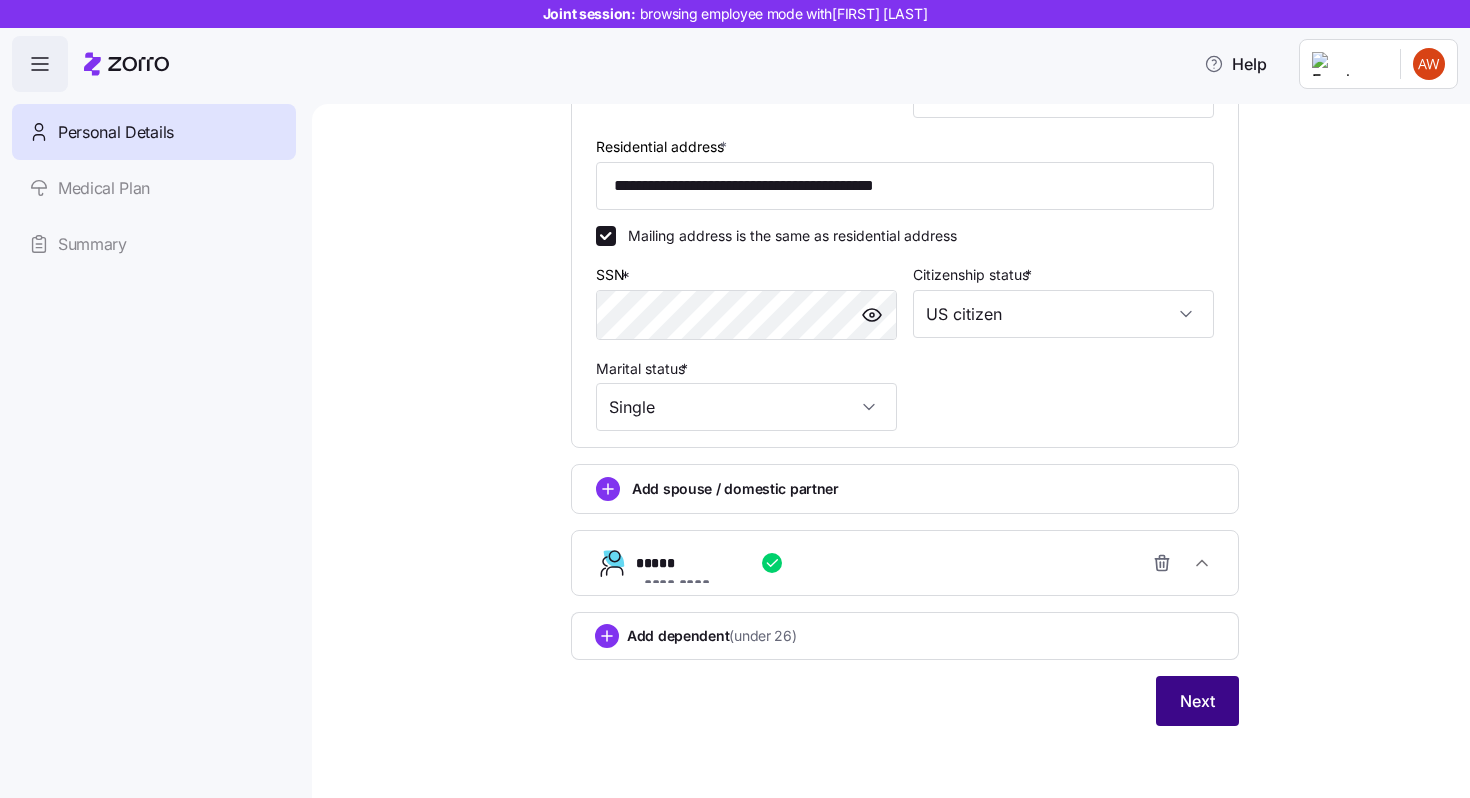 click on "Next" at bounding box center (1197, 701) 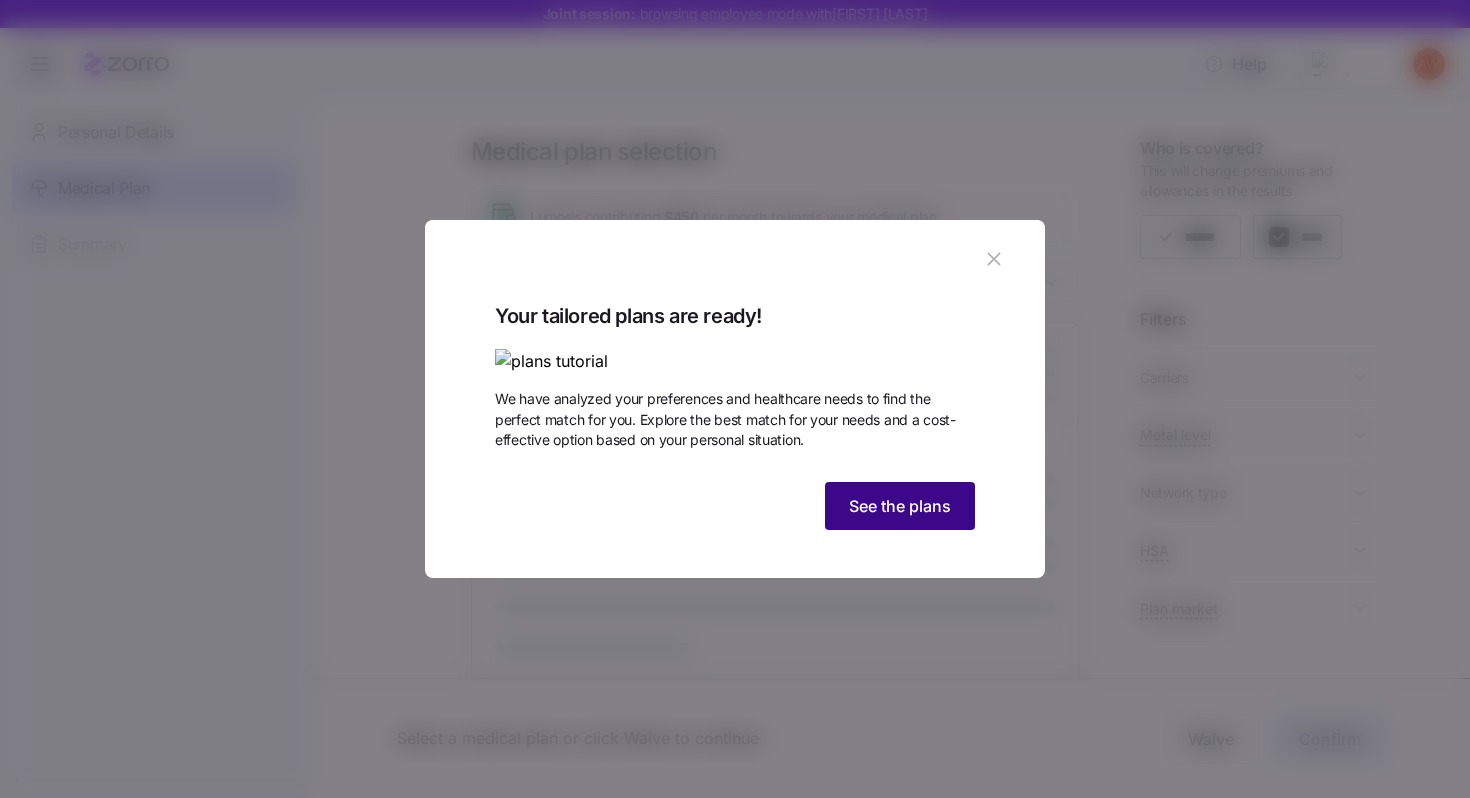 click on "See the plans" at bounding box center [900, 506] 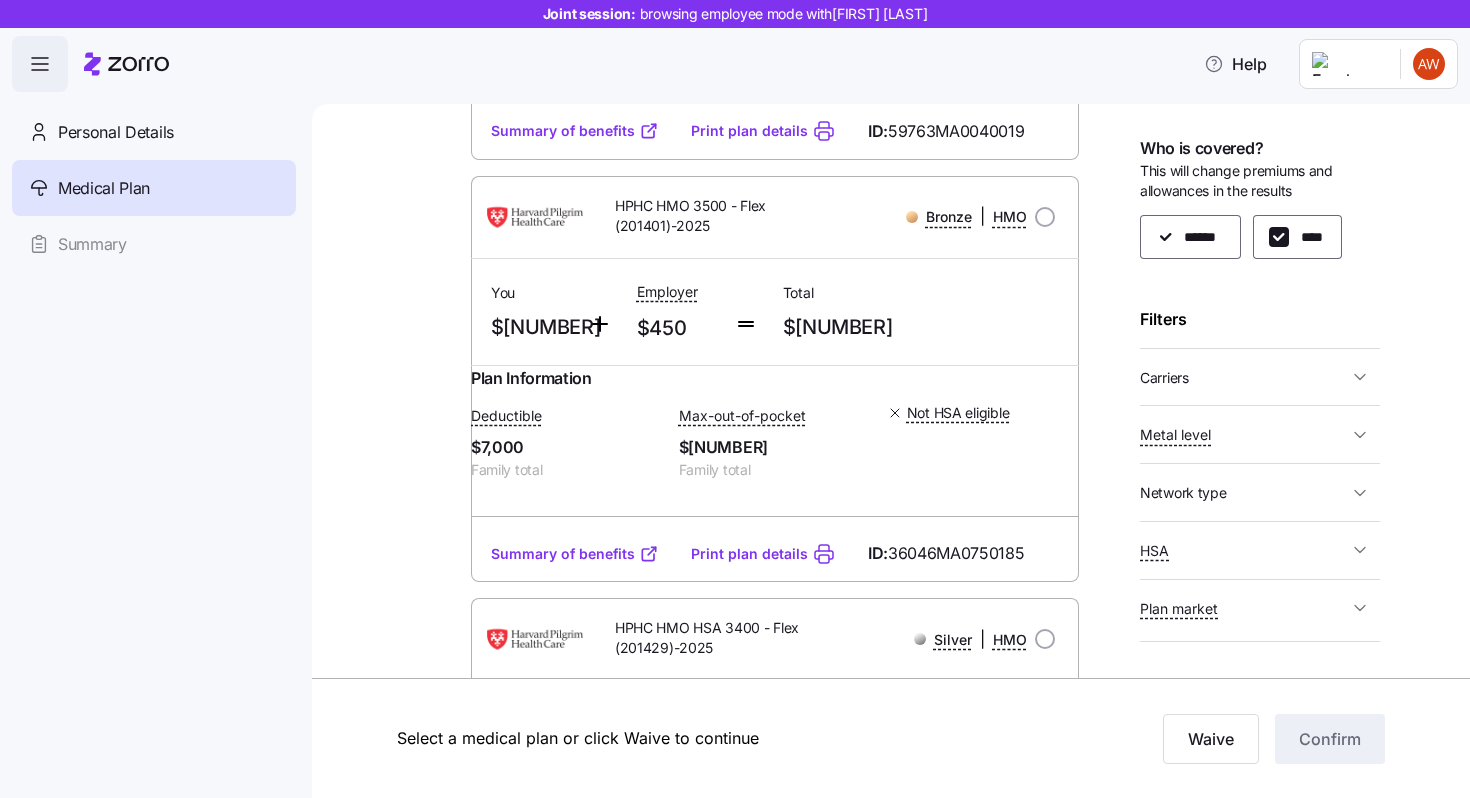 scroll, scrollTop: 3104, scrollLeft: 0, axis: vertical 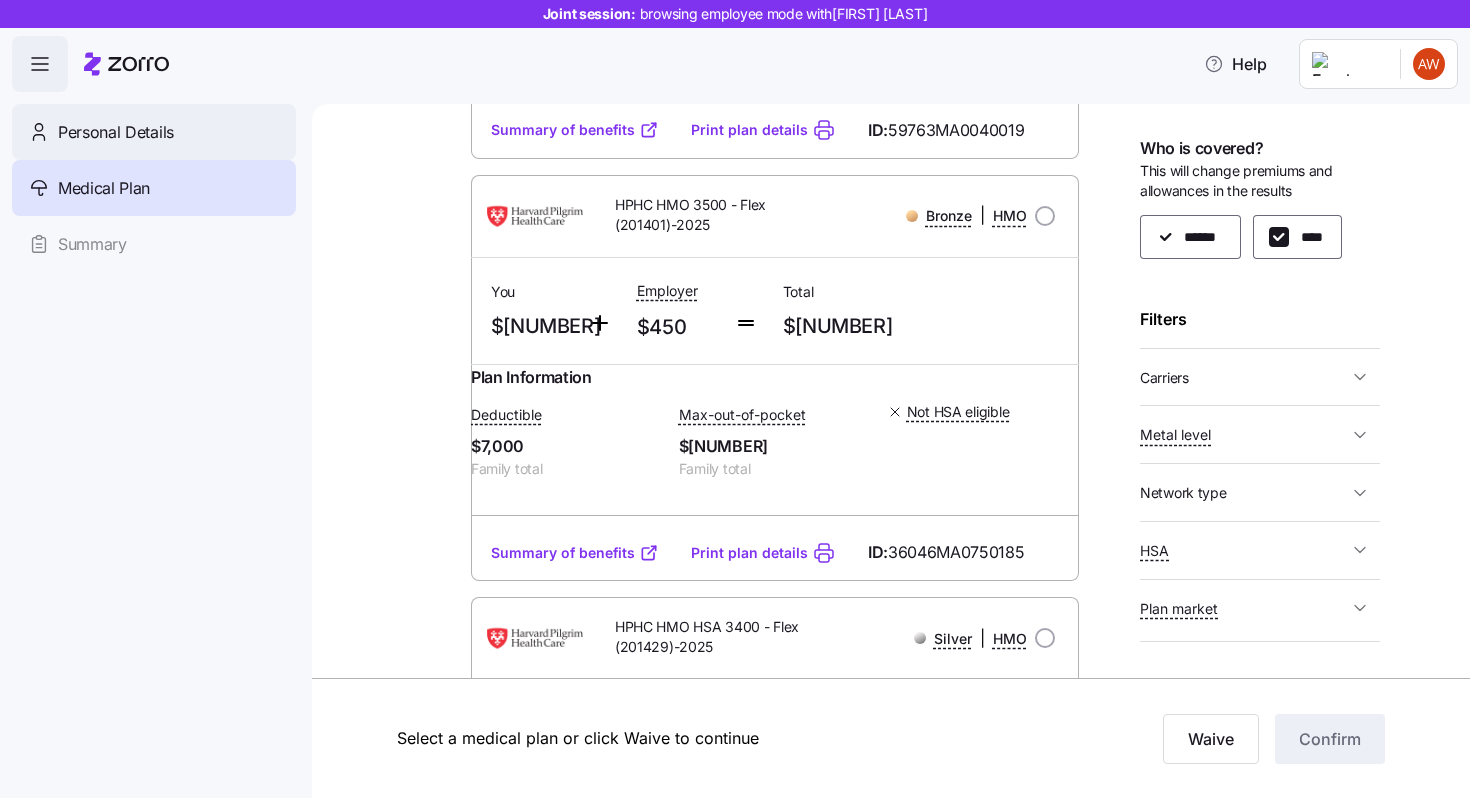 click on "Personal Details" at bounding box center [154, 132] 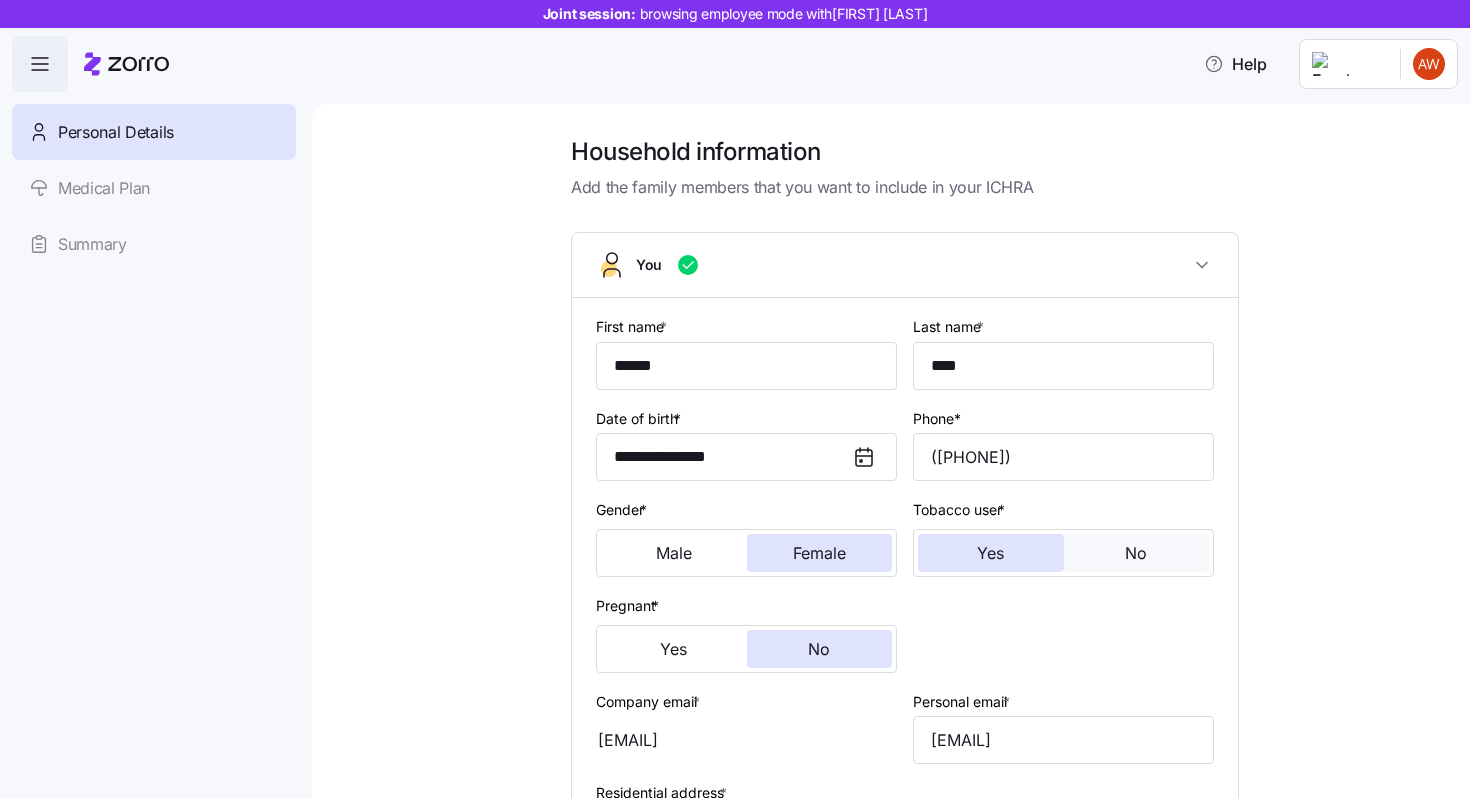 click on "No" at bounding box center (1137, 553) 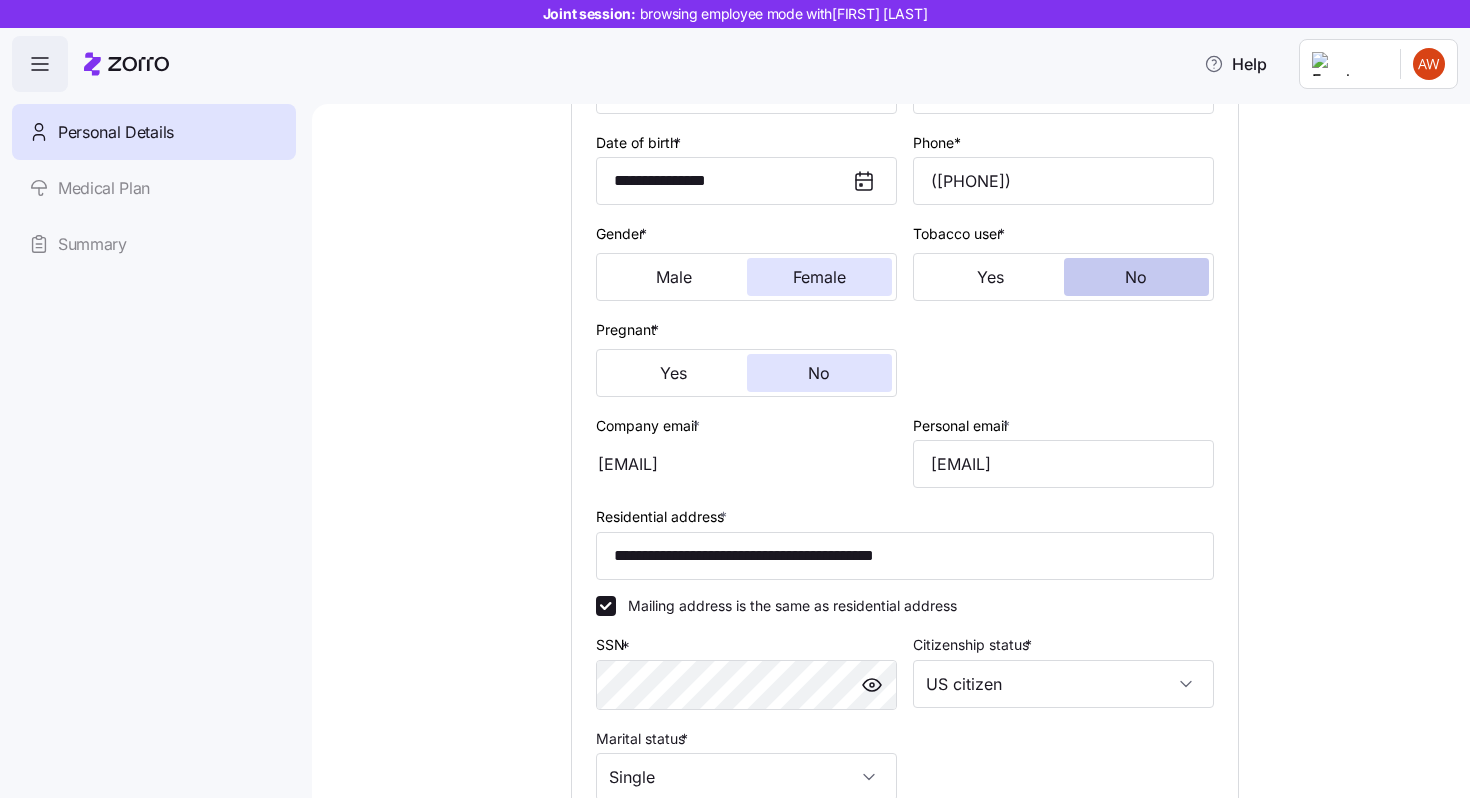 scroll, scrollTop: 650, scrollLeft: 0, axis: vertical 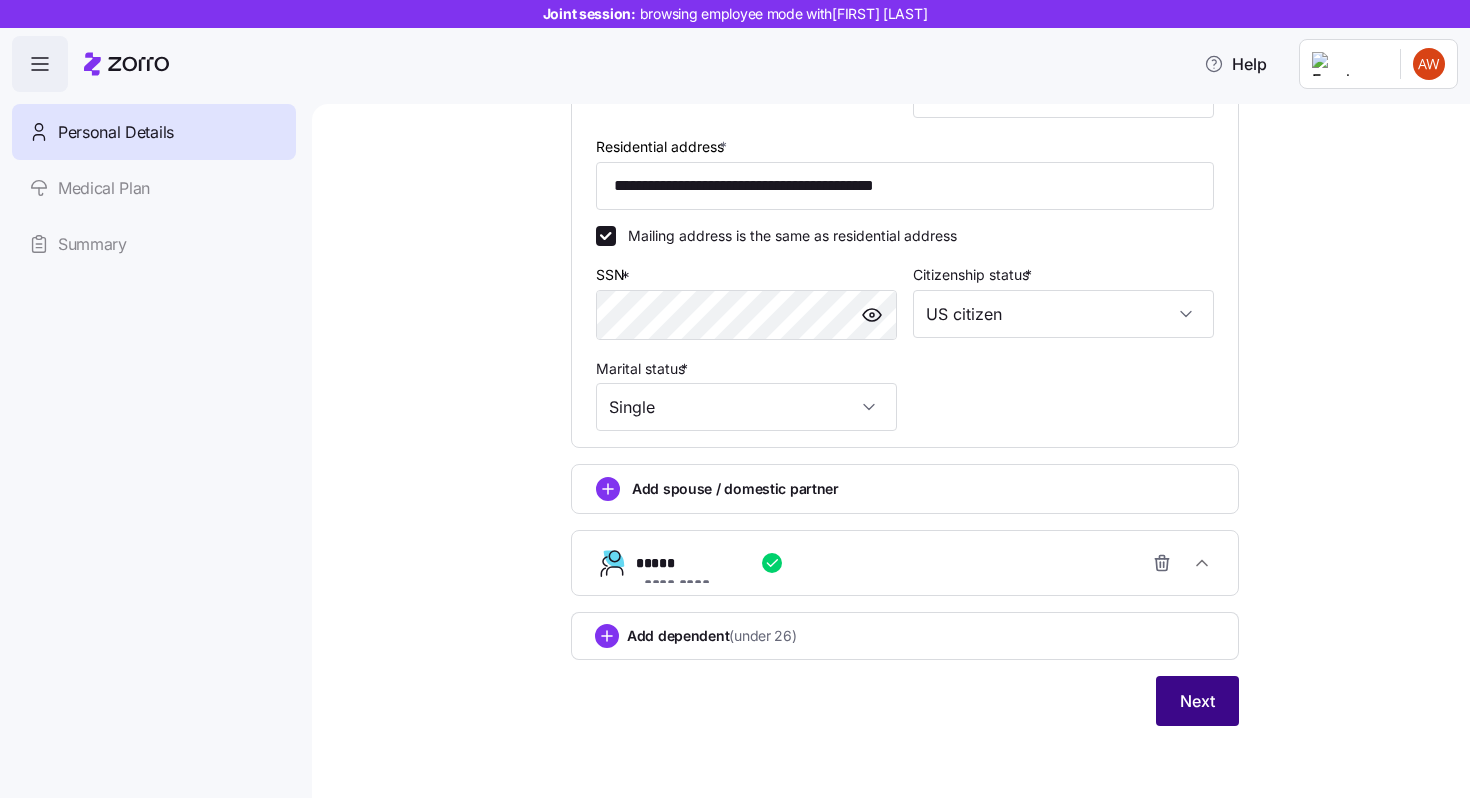 click on "Next" at bounding box center (1197, 701) 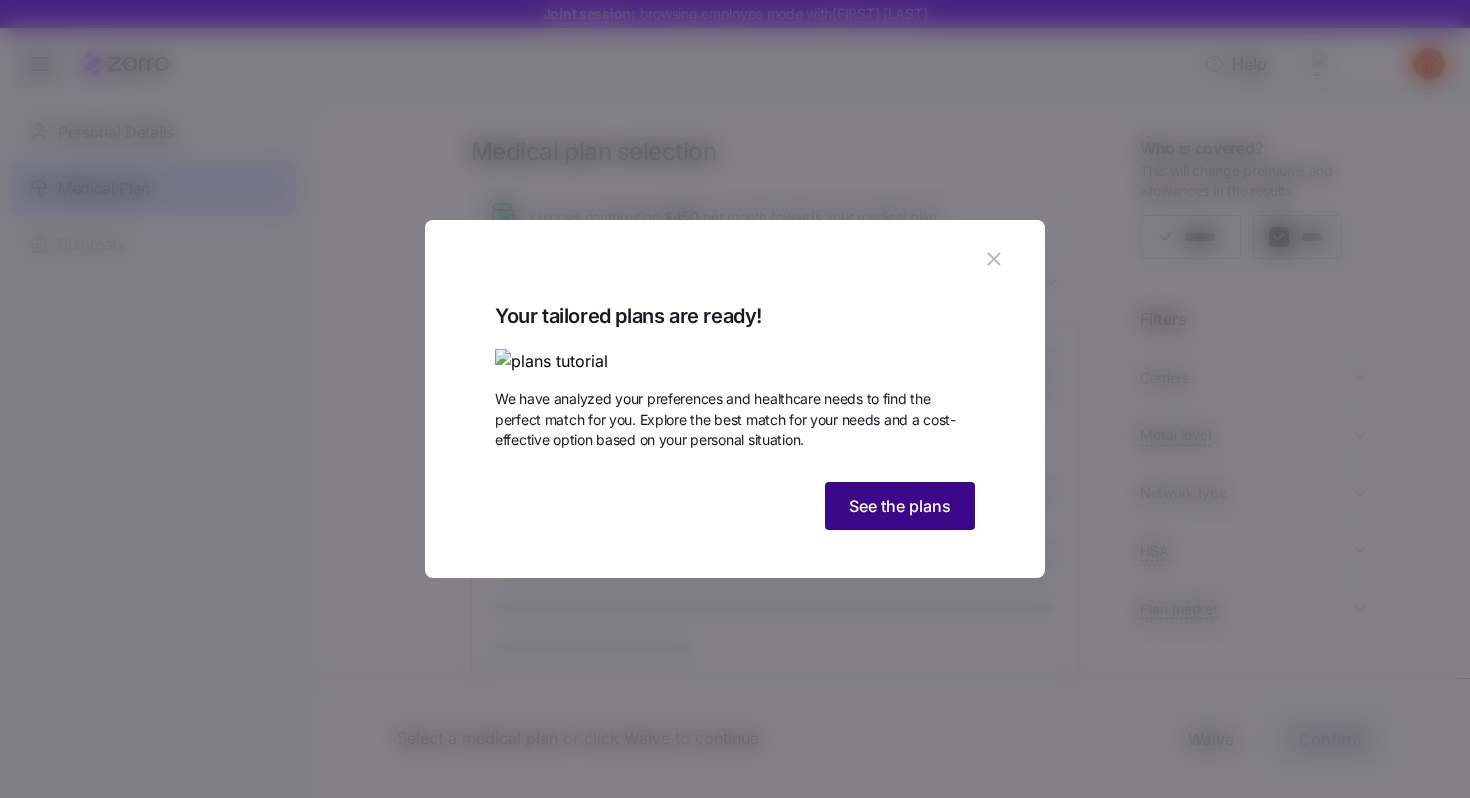 click on "See the plans" at bounding box center [900, 506] 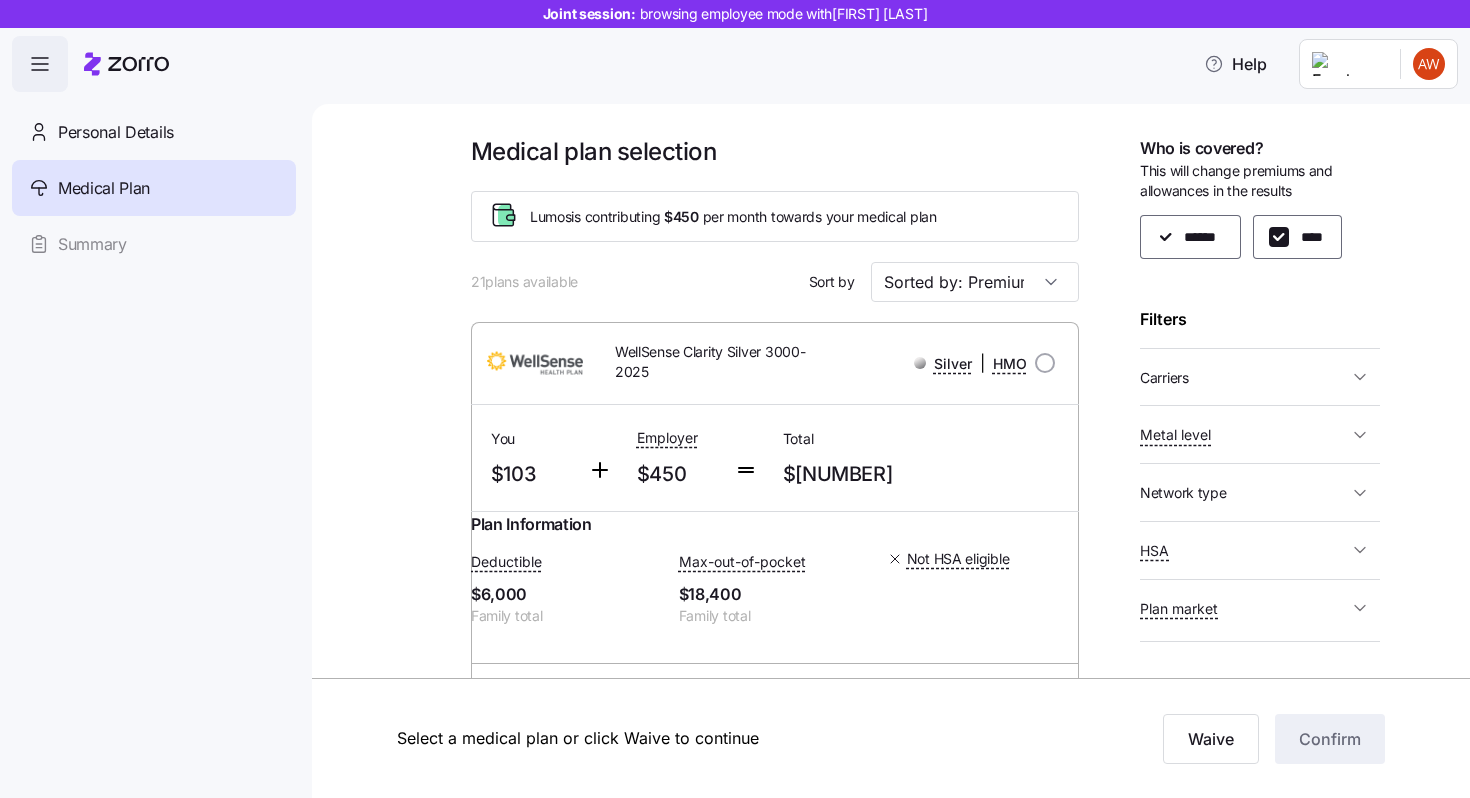 click on "Carriers" at bounding box center (1260, 377) 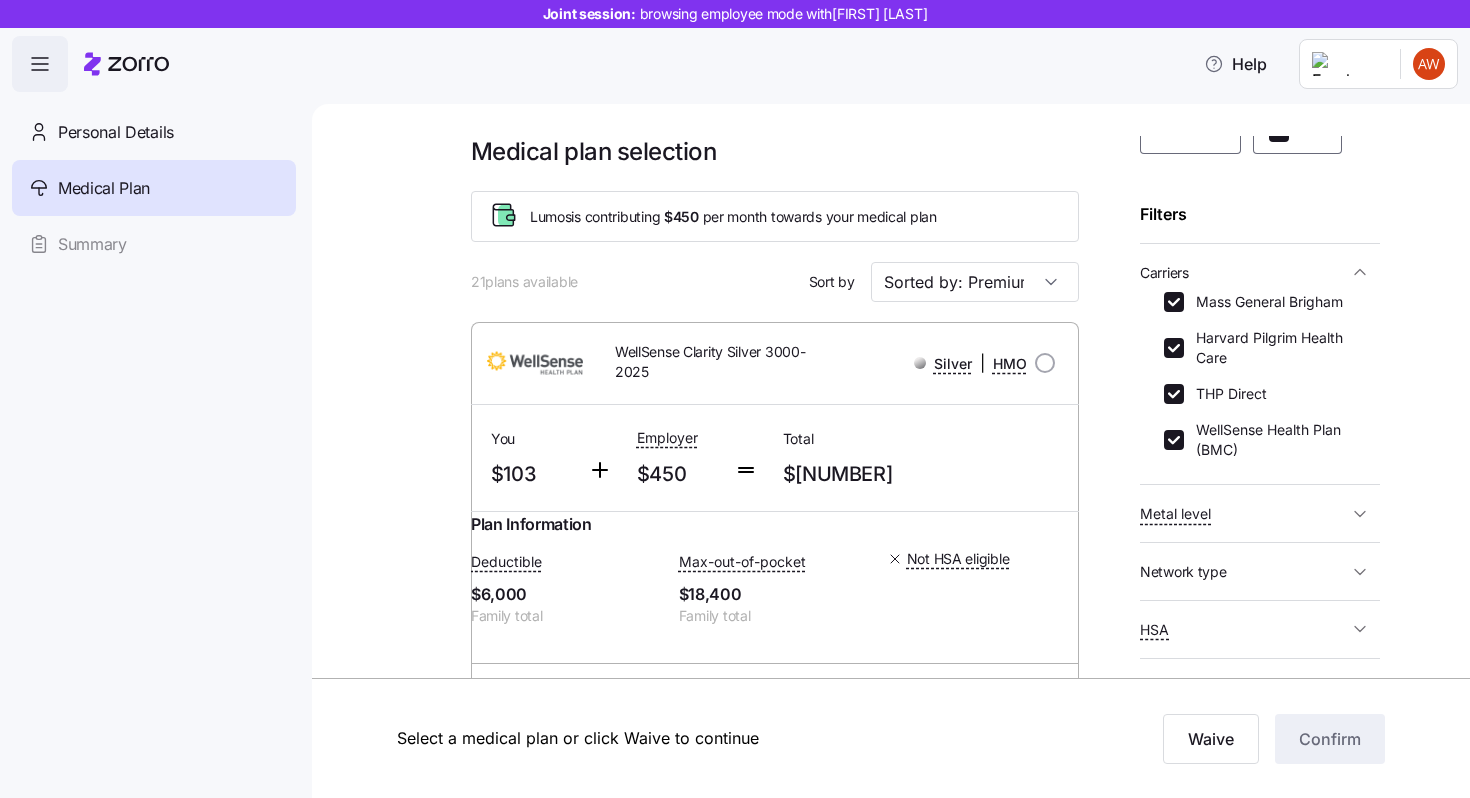 scroll, scrollTop: 167, scrollLeft: 0, axis: vertical 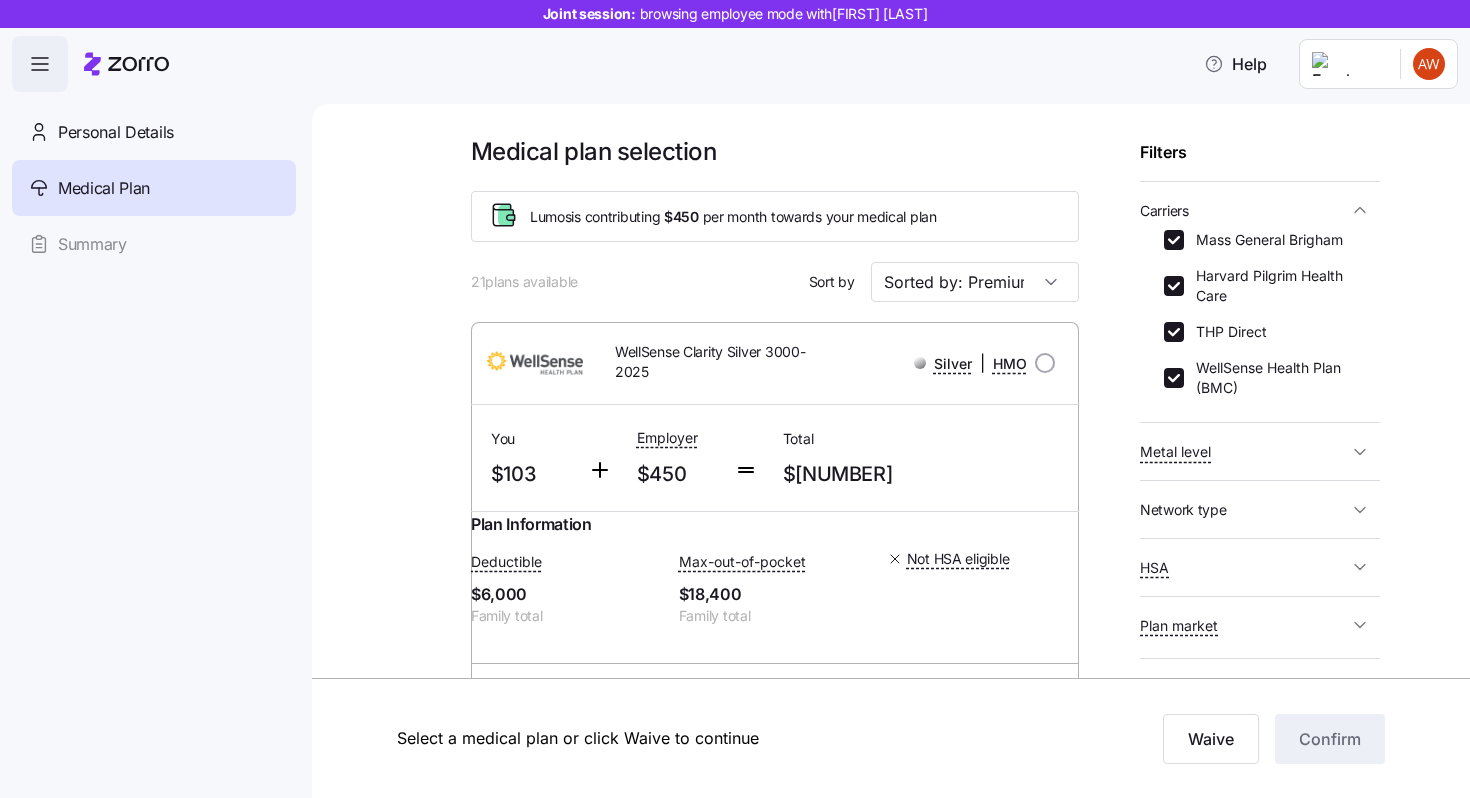 click on "Metal level" at bounding box center [1260, 451] 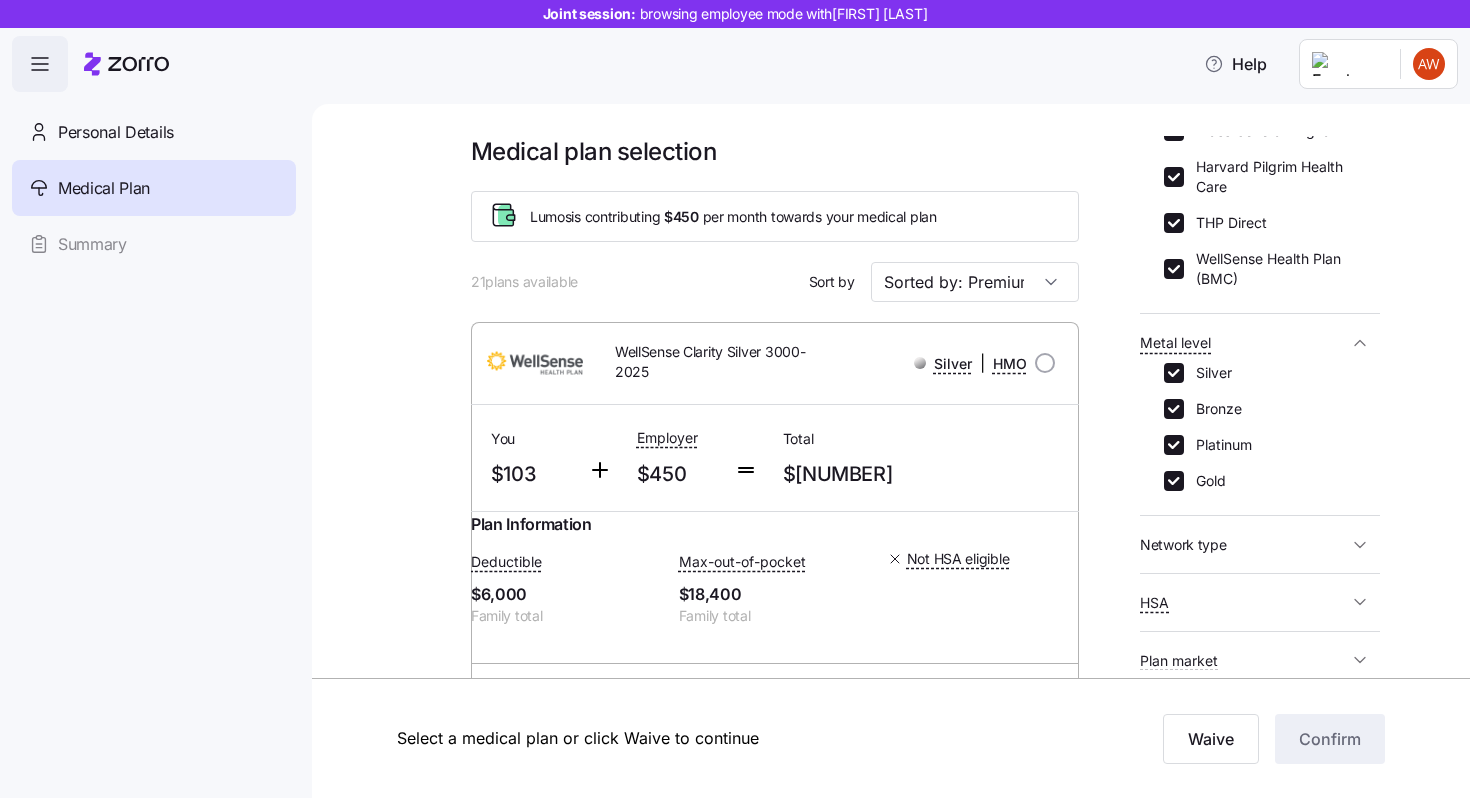 scroll, scrollTop: 311, scrollLeft: 0, axis: vertical 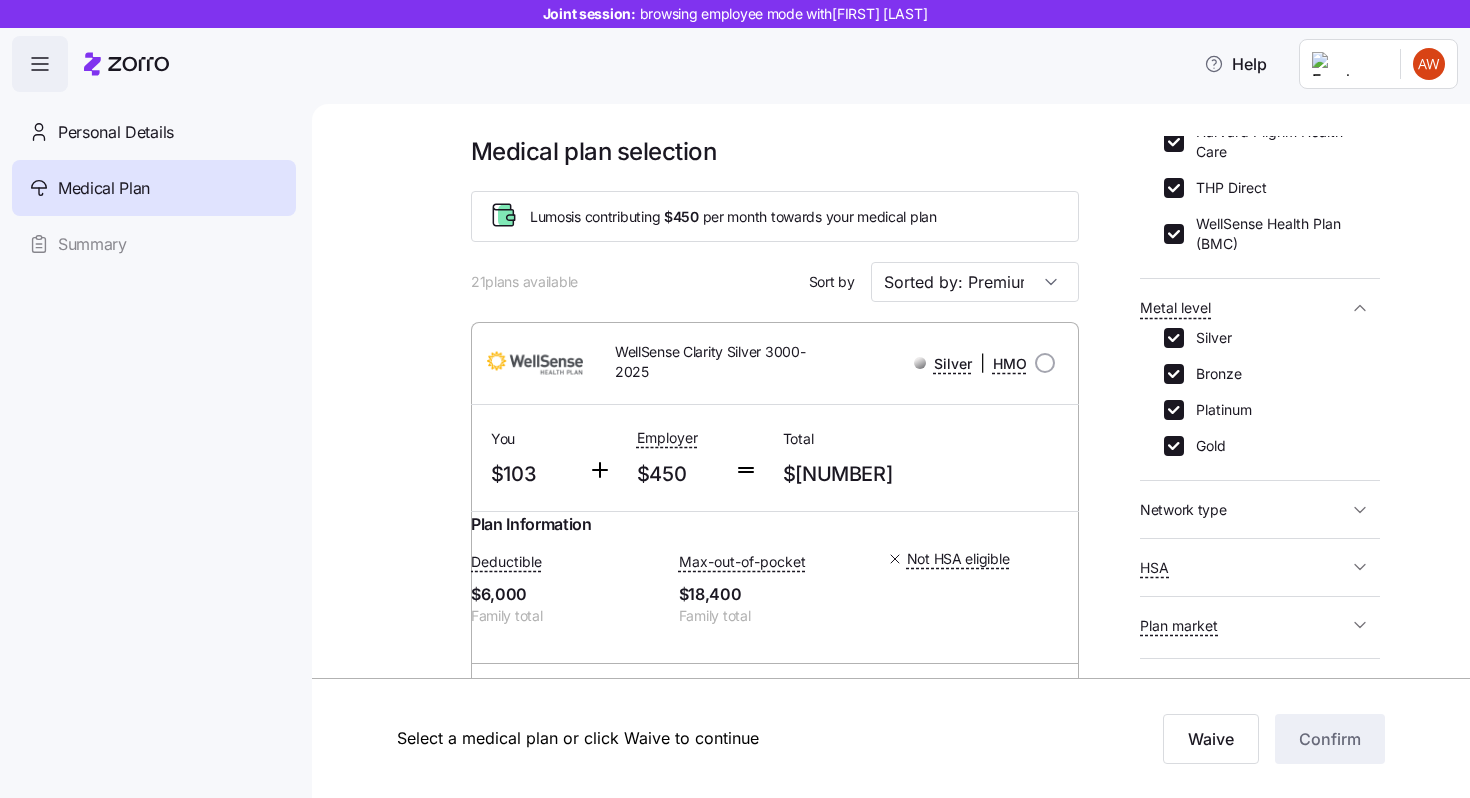 click on "Platinum" at bounding box center (1218, 410) 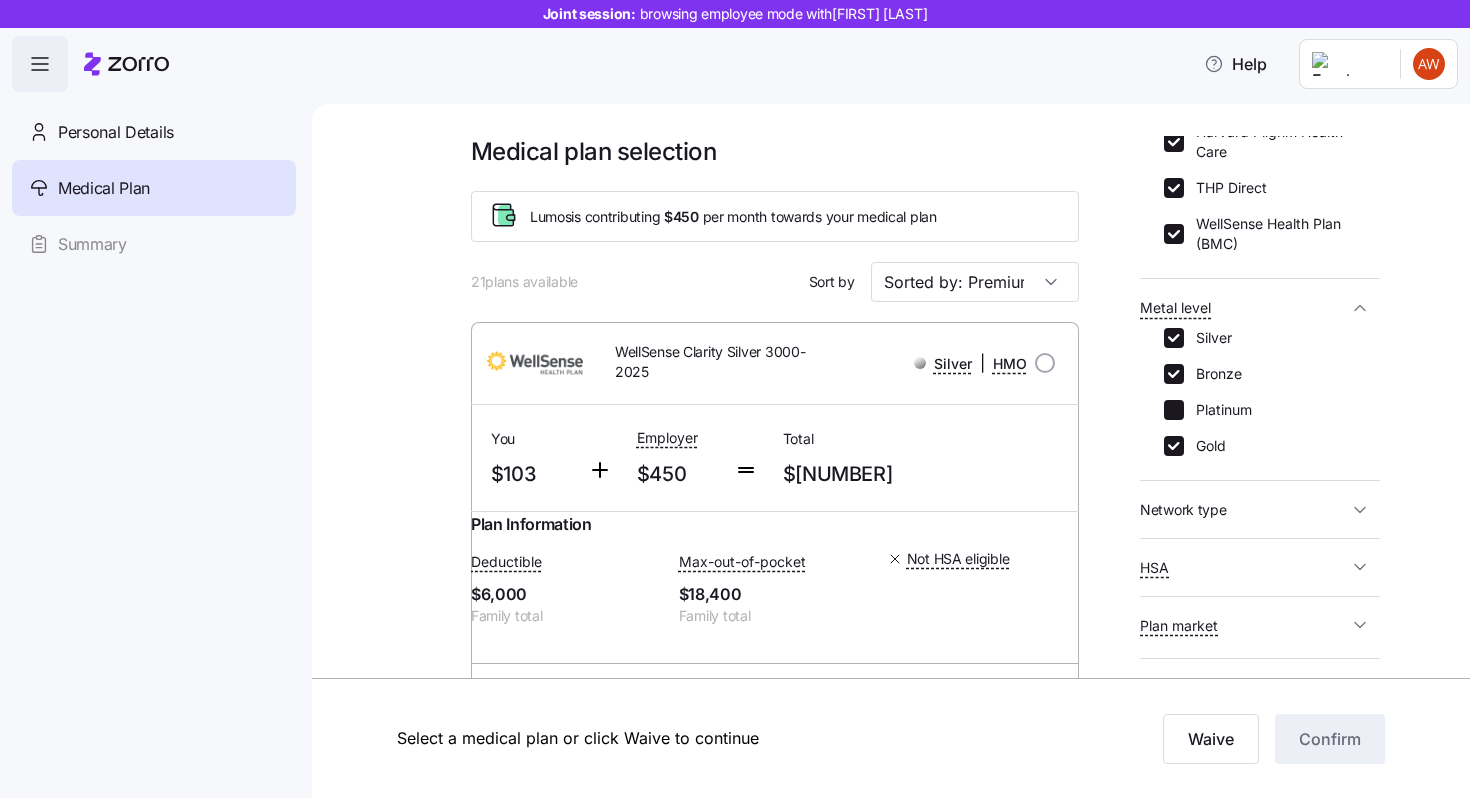 checkbox on "false" 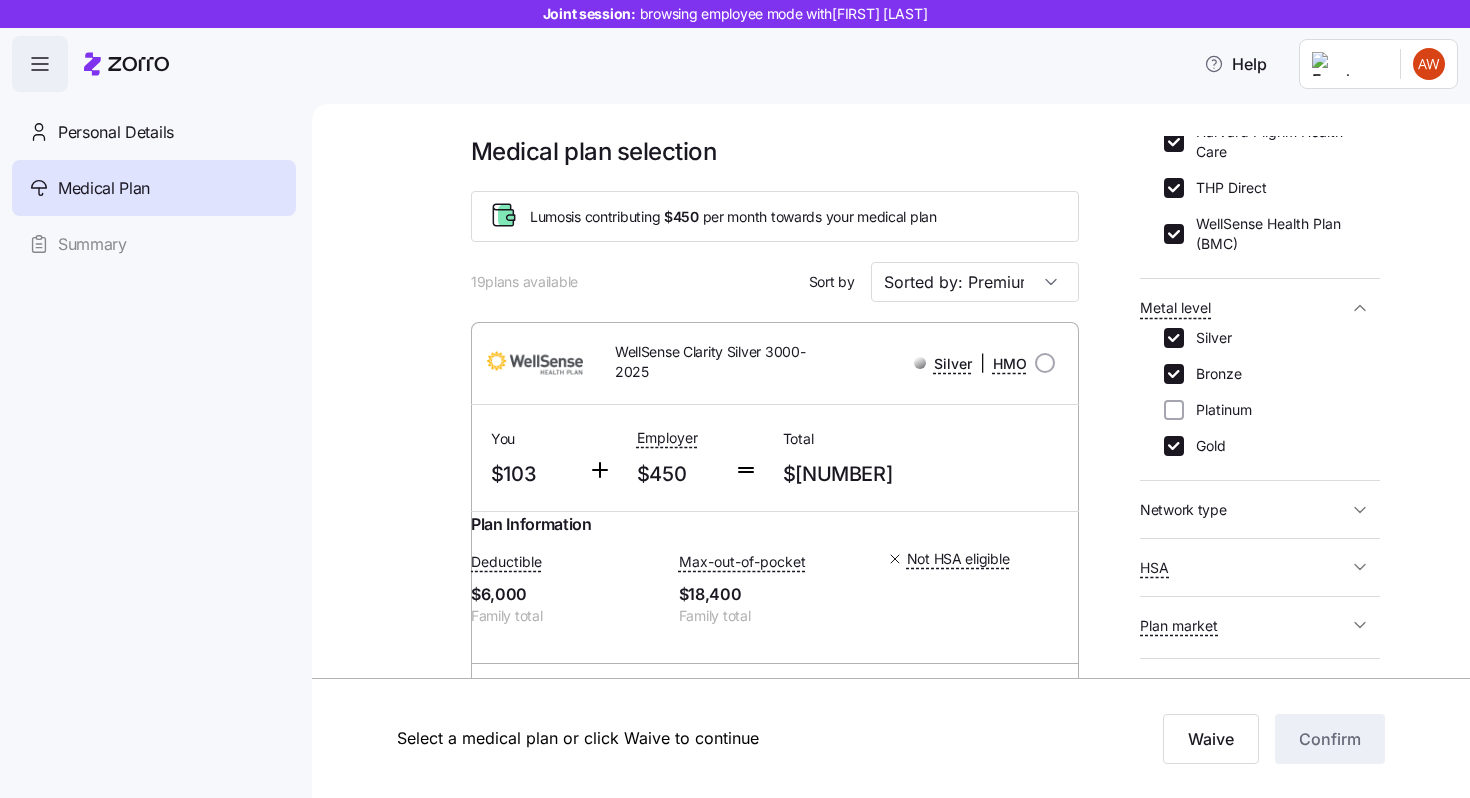 click on "Bronze" at bounding box center [1213, 374] 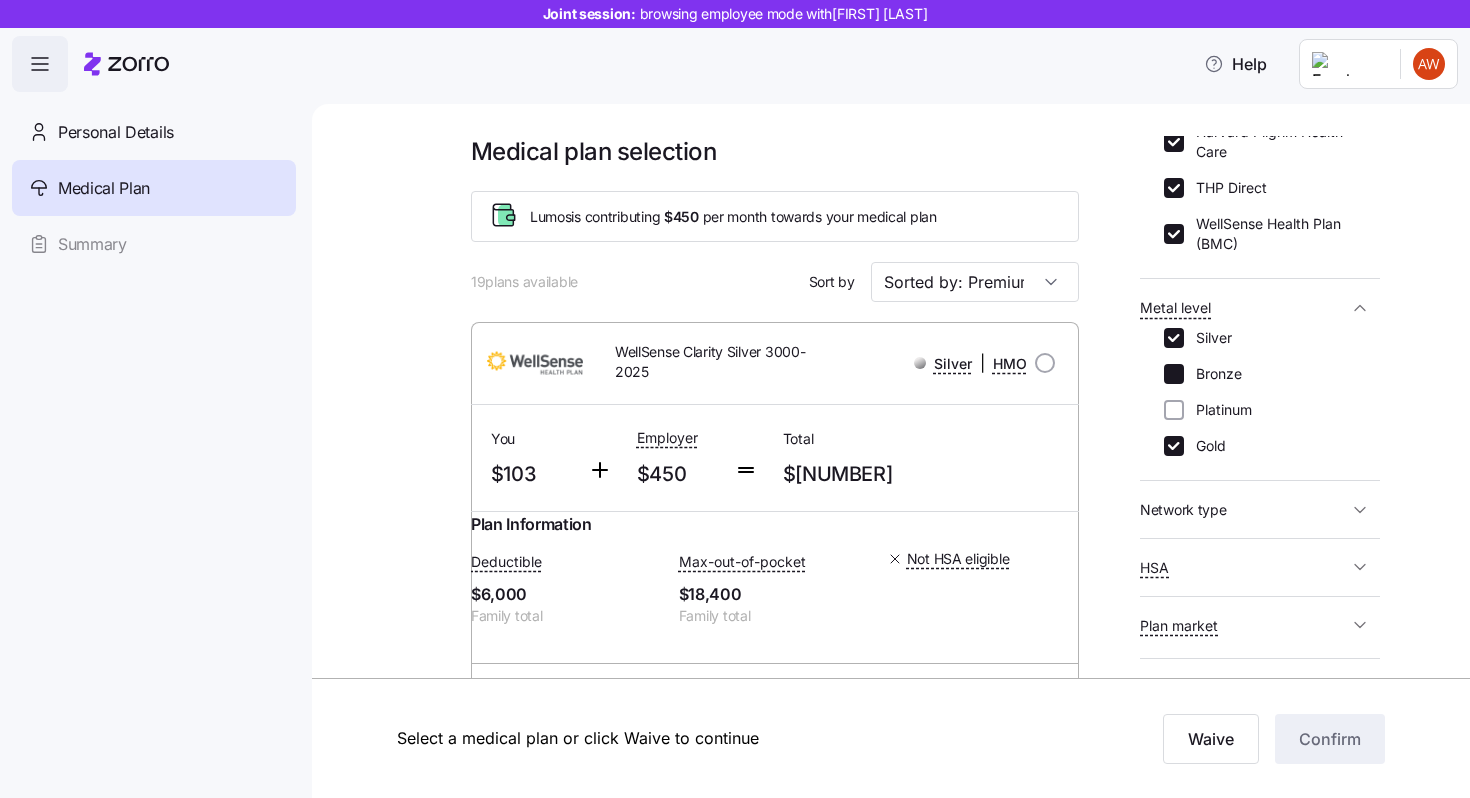 checkbox on "false" 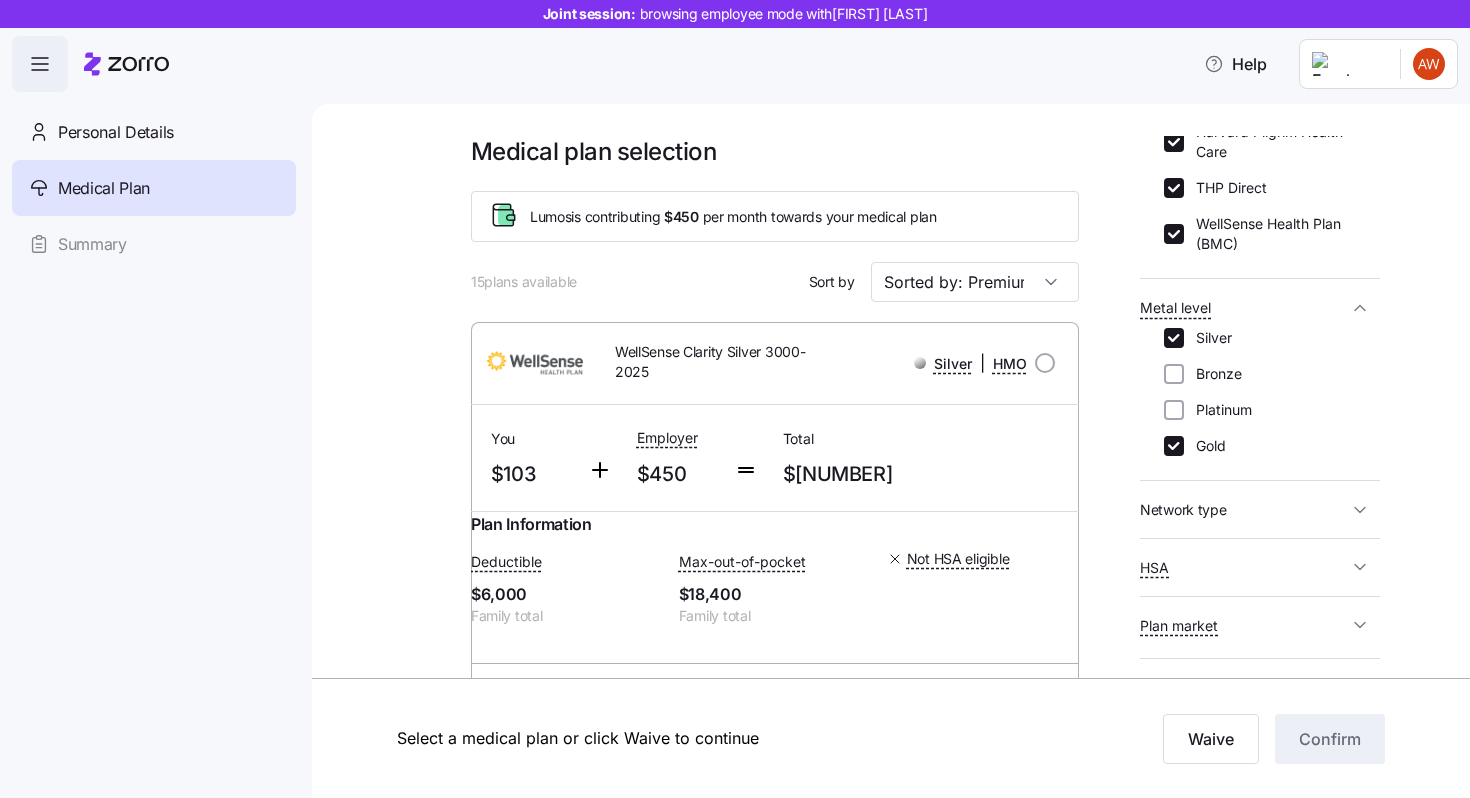 click on "Silver" at bounding box center (1208, 338) 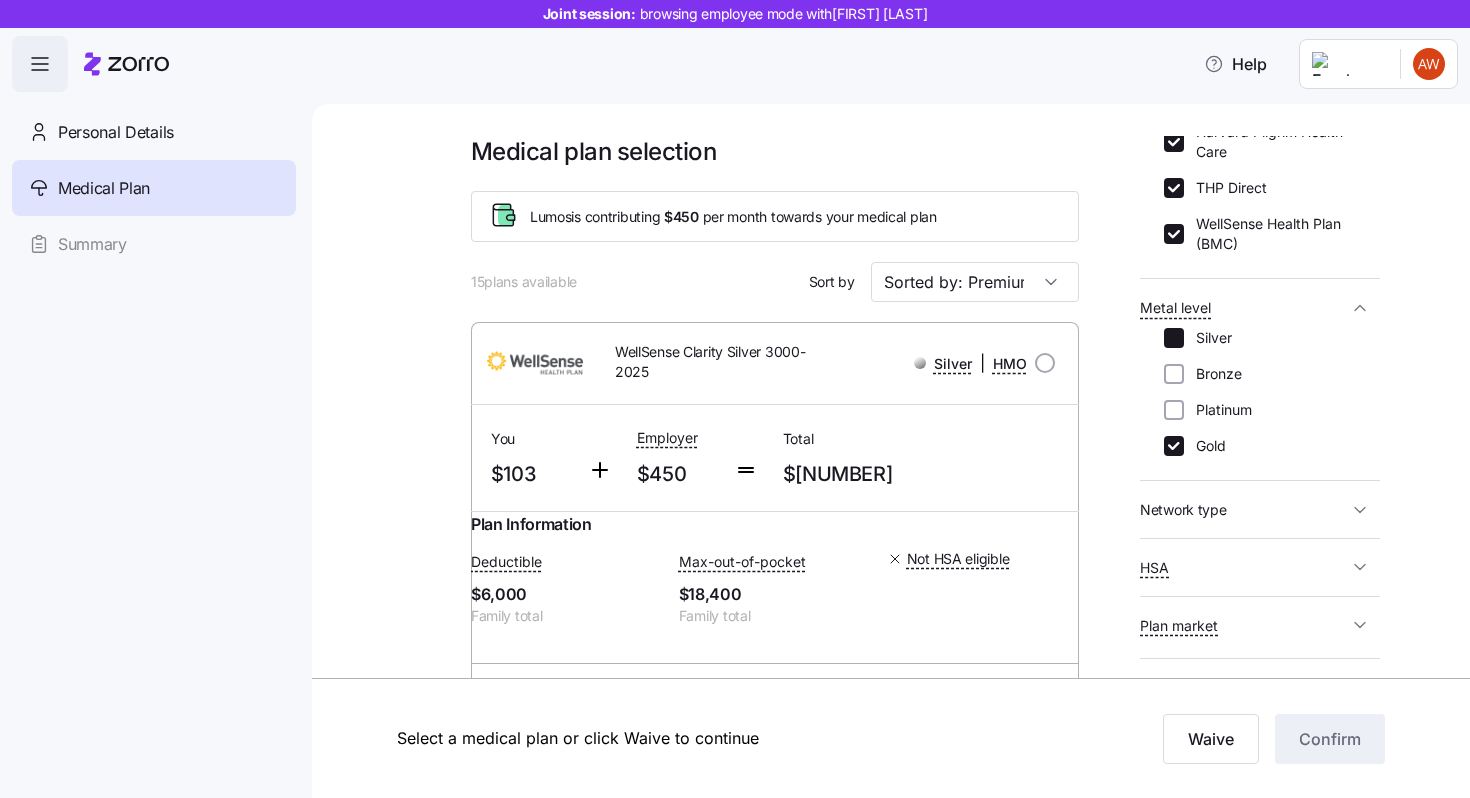 checkbox on "false" 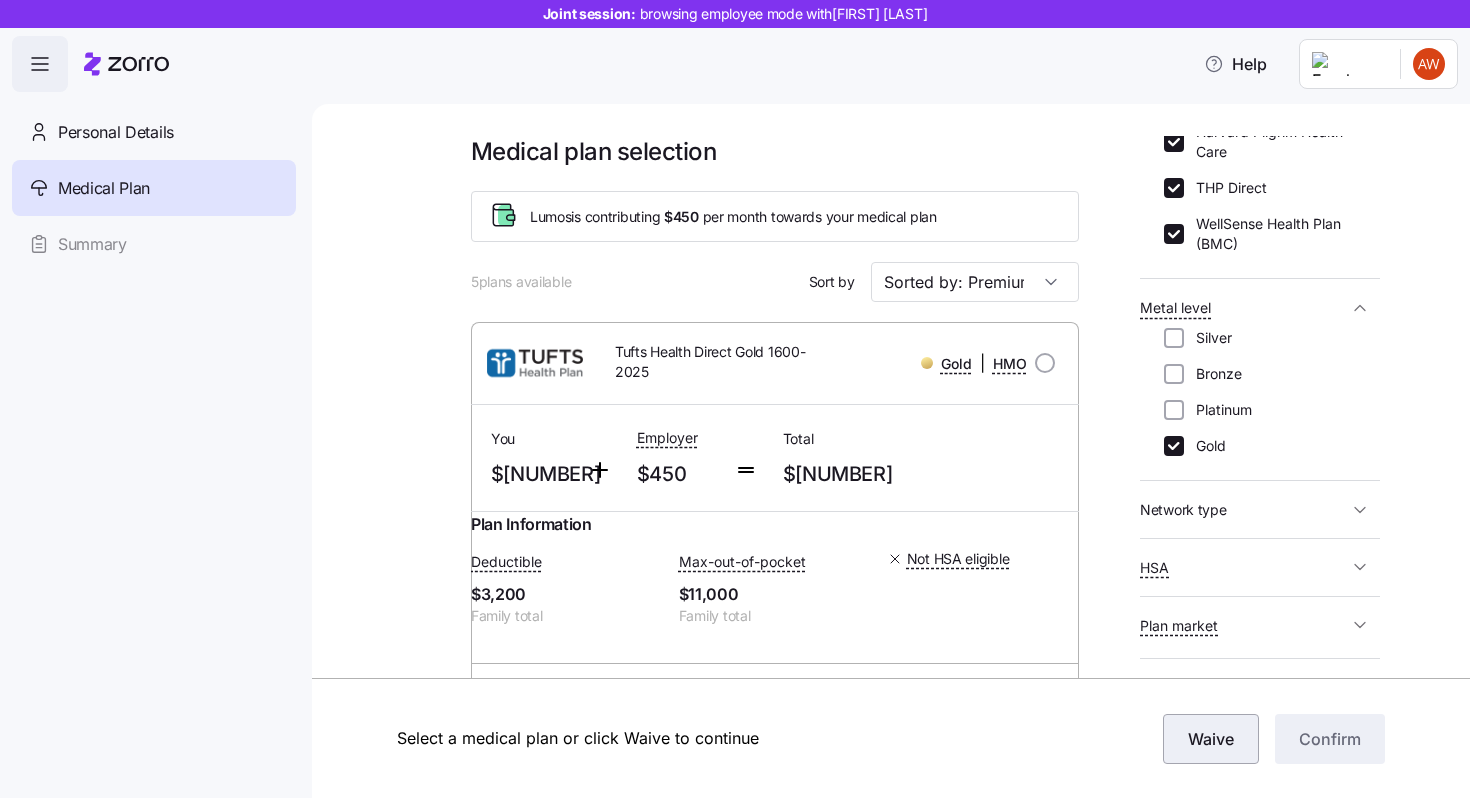 click on "Waive" at bounding box center (1211, 739) 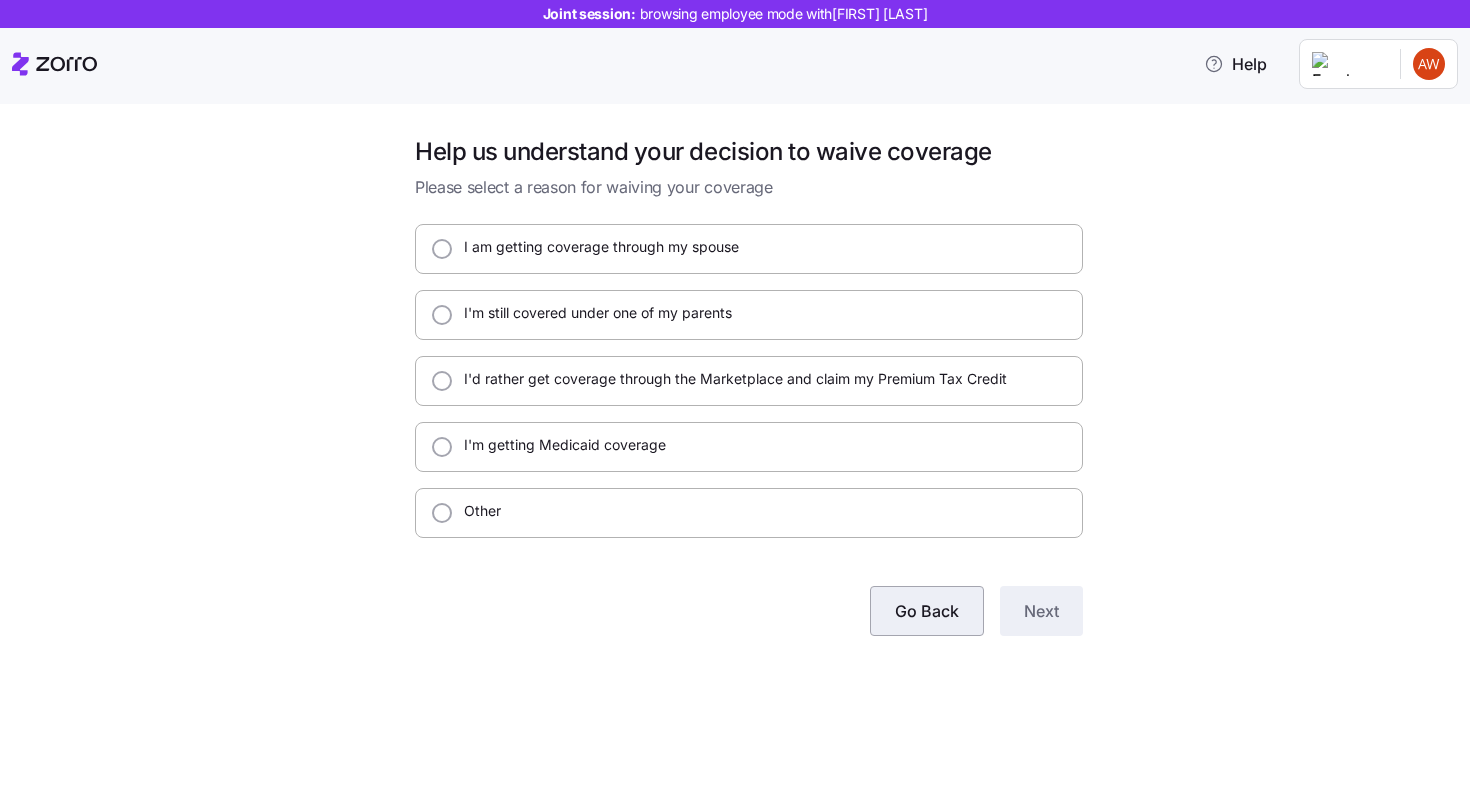 click on "Go Back" at bounding box center [927, 611] 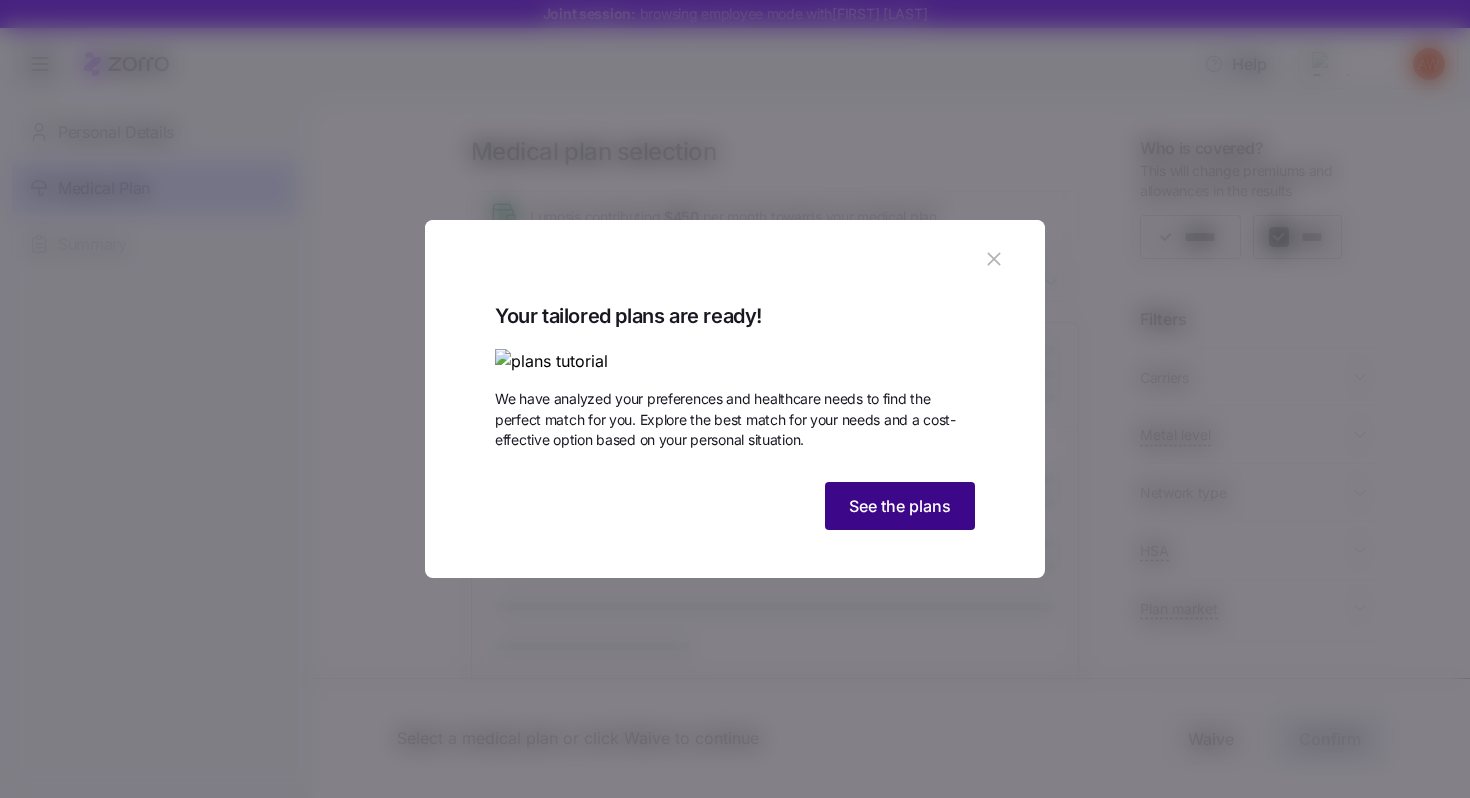 click on "See the plans" at bounding box center [900, 506] 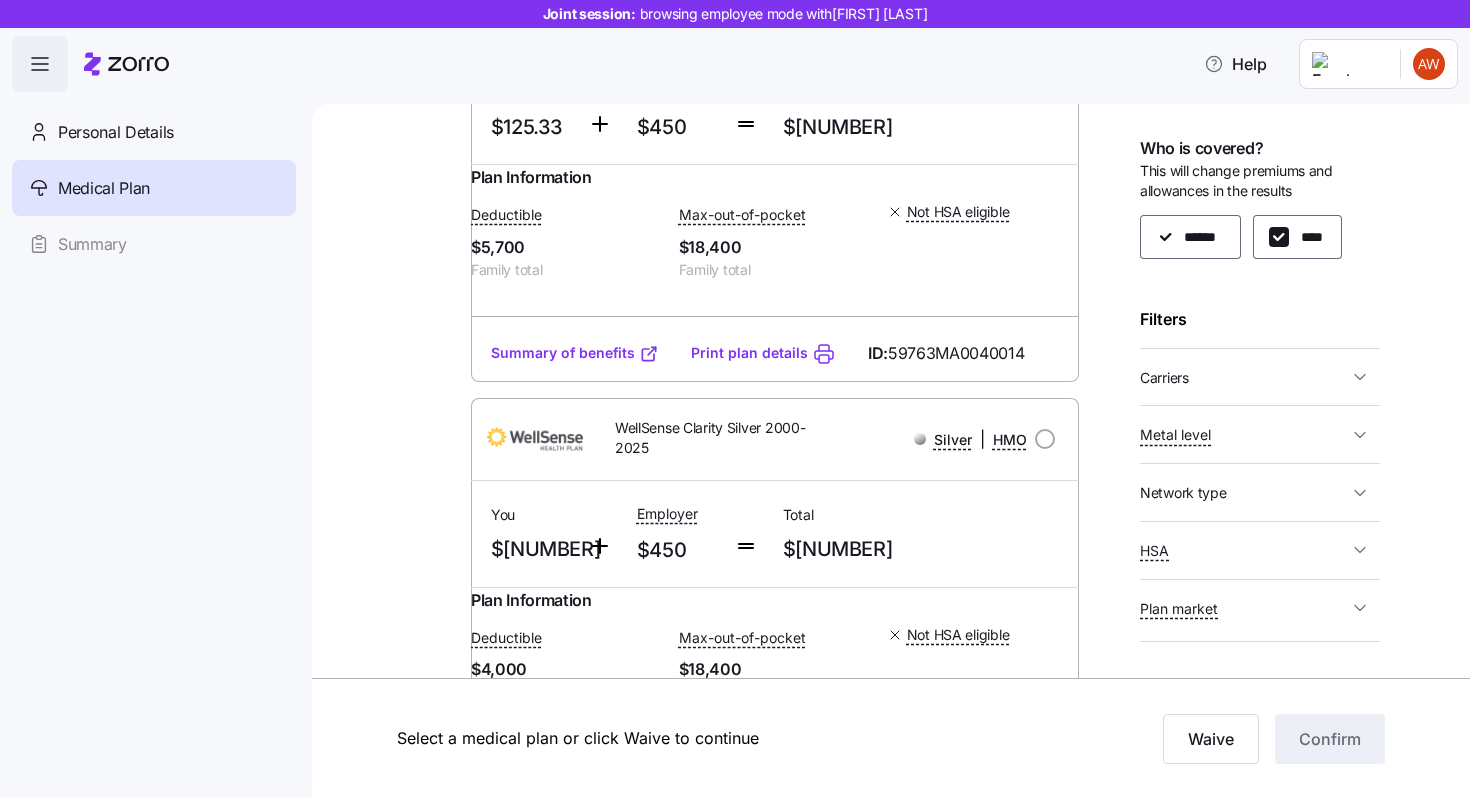 scroll, scrollTop: 994, scrollLeft: 0, axis: vertical 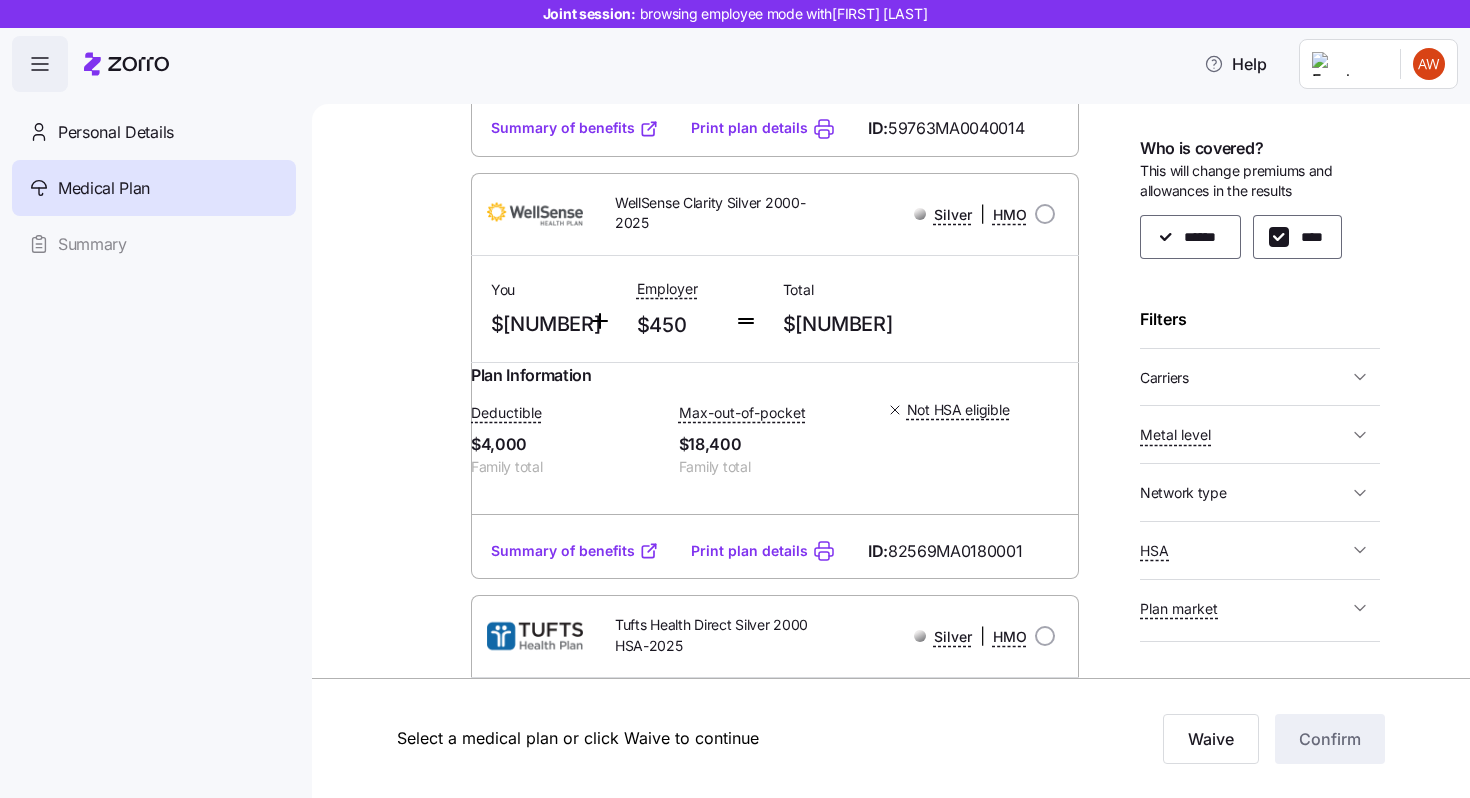 click on "Max-out-of-pocket $18,400 Family total" at bounding box center (775, 439) 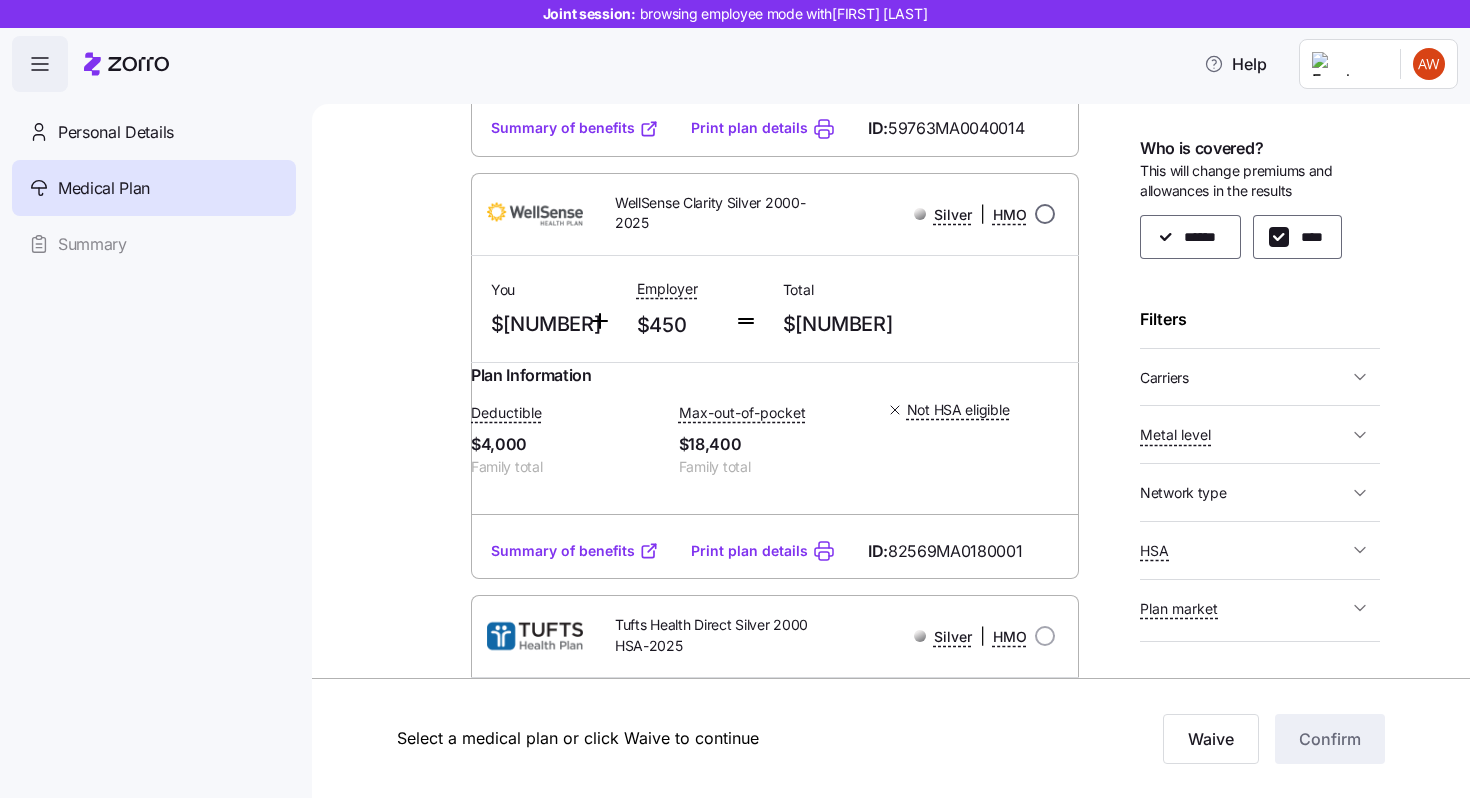 click at bounding box center [1045, 214] 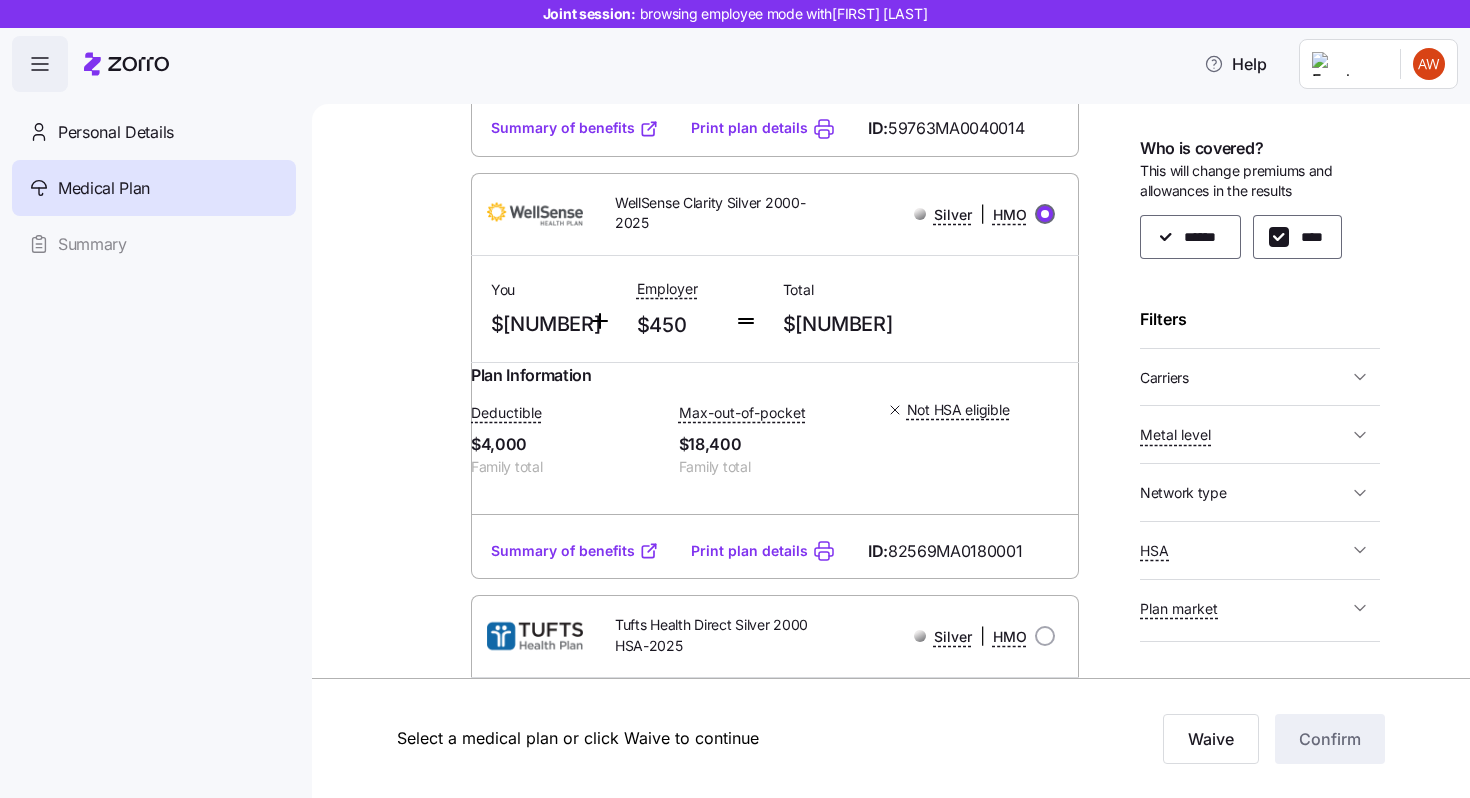 radio on "true" 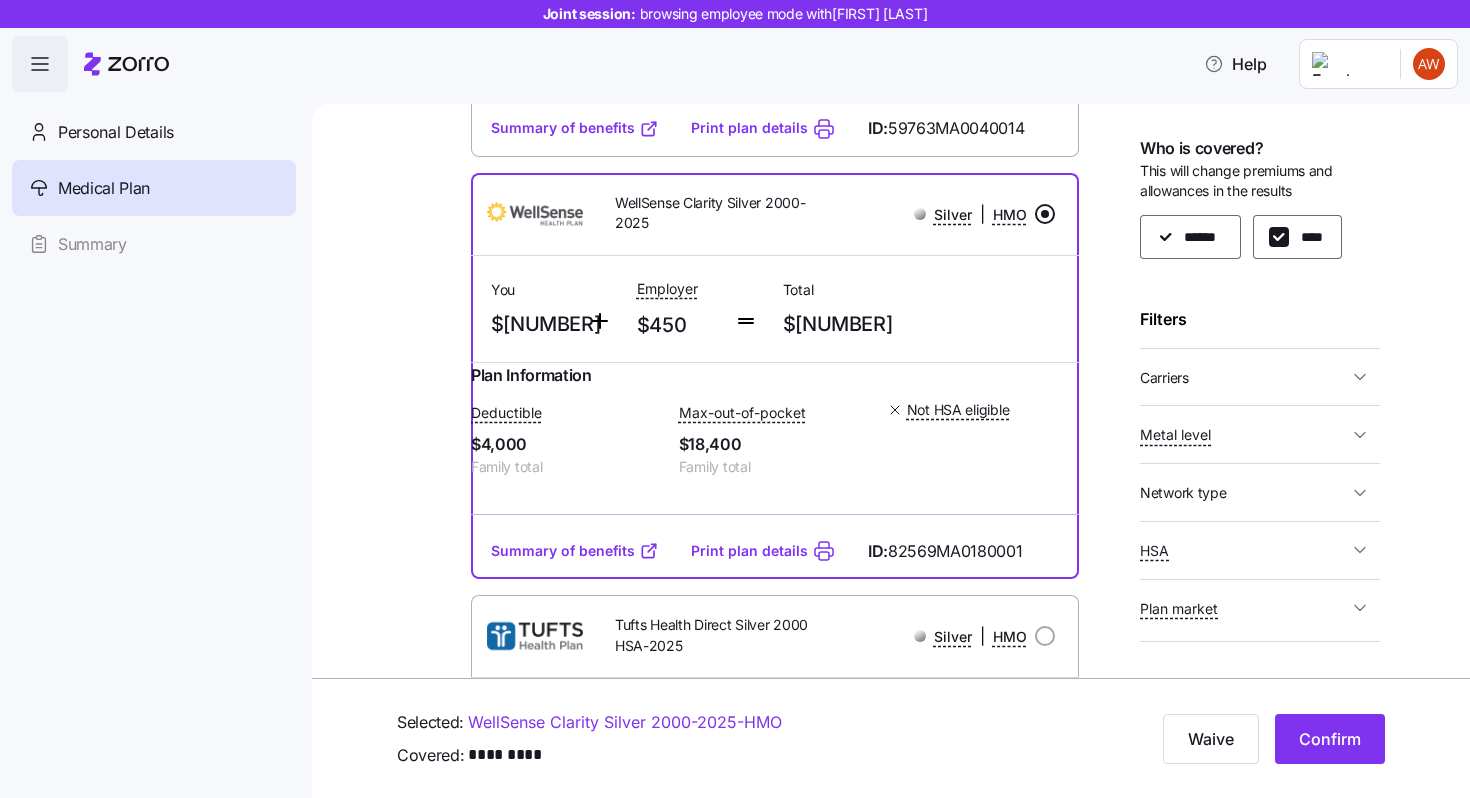 click at bounding box center (1045, 214) 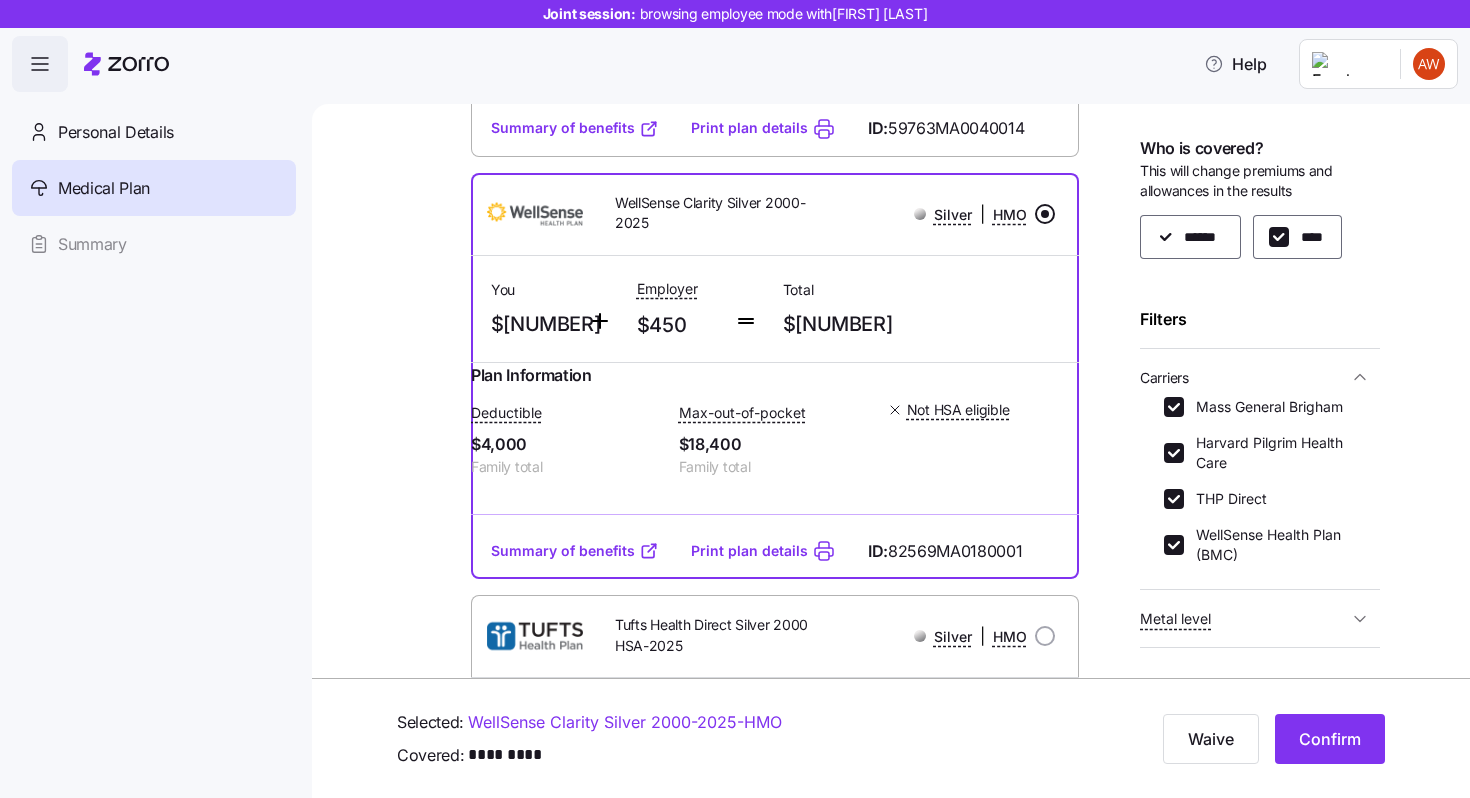 scroll, scrollTop: 167, scrollLeft: 0, axis: vertical 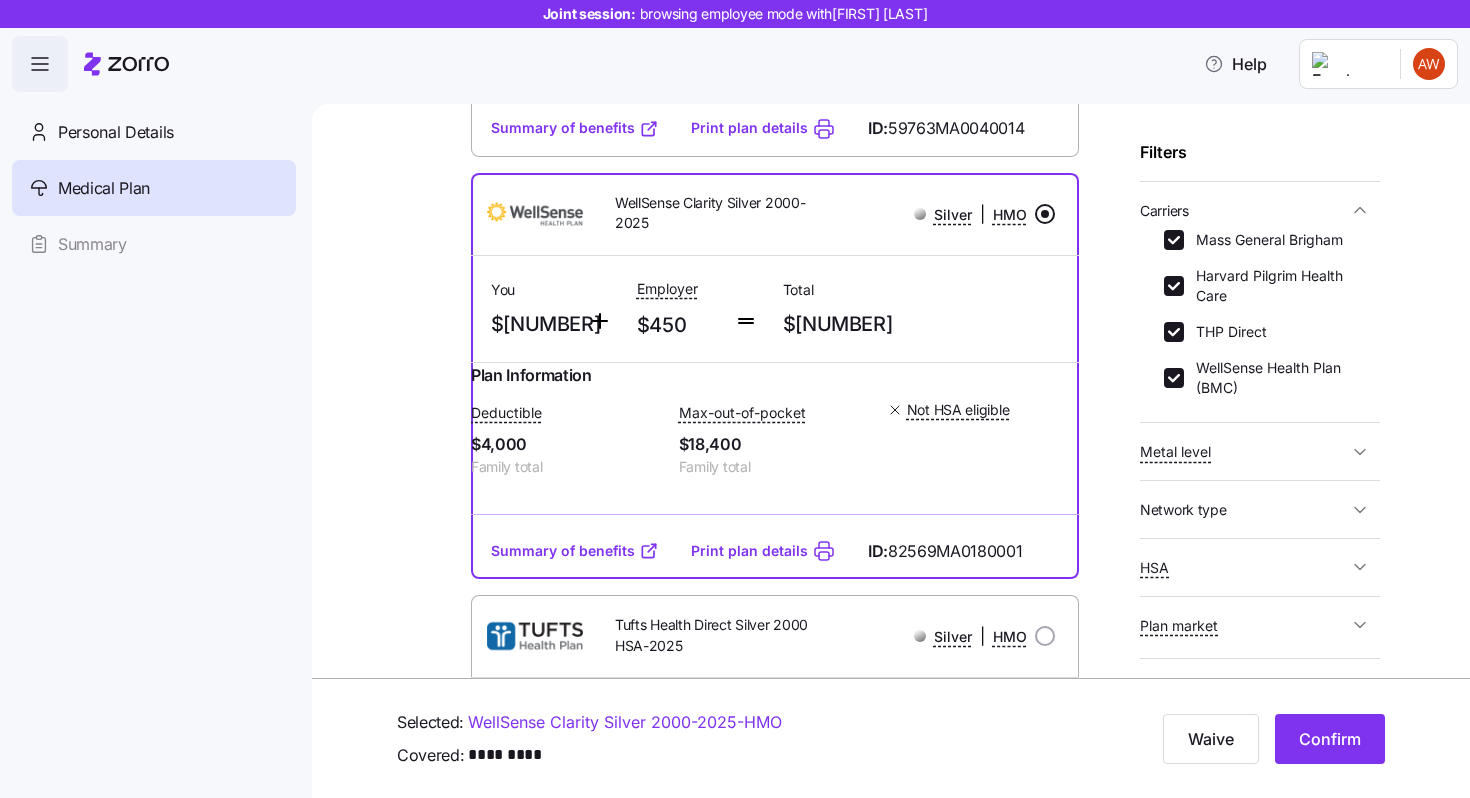 click at bounding box center (1045, 214) 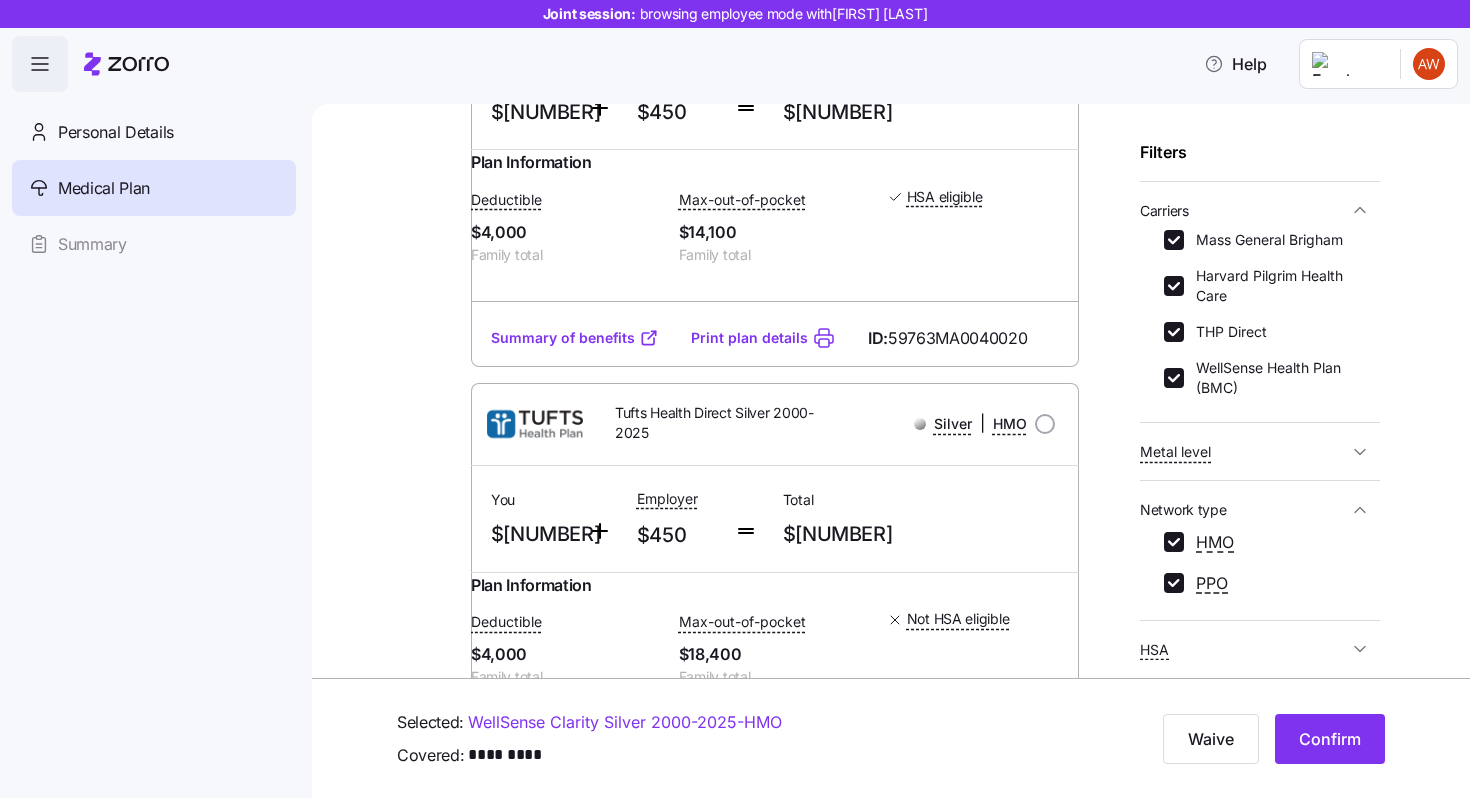 scroll, scrollTop: 1640, scrollLeft: 0, axis: vertical 